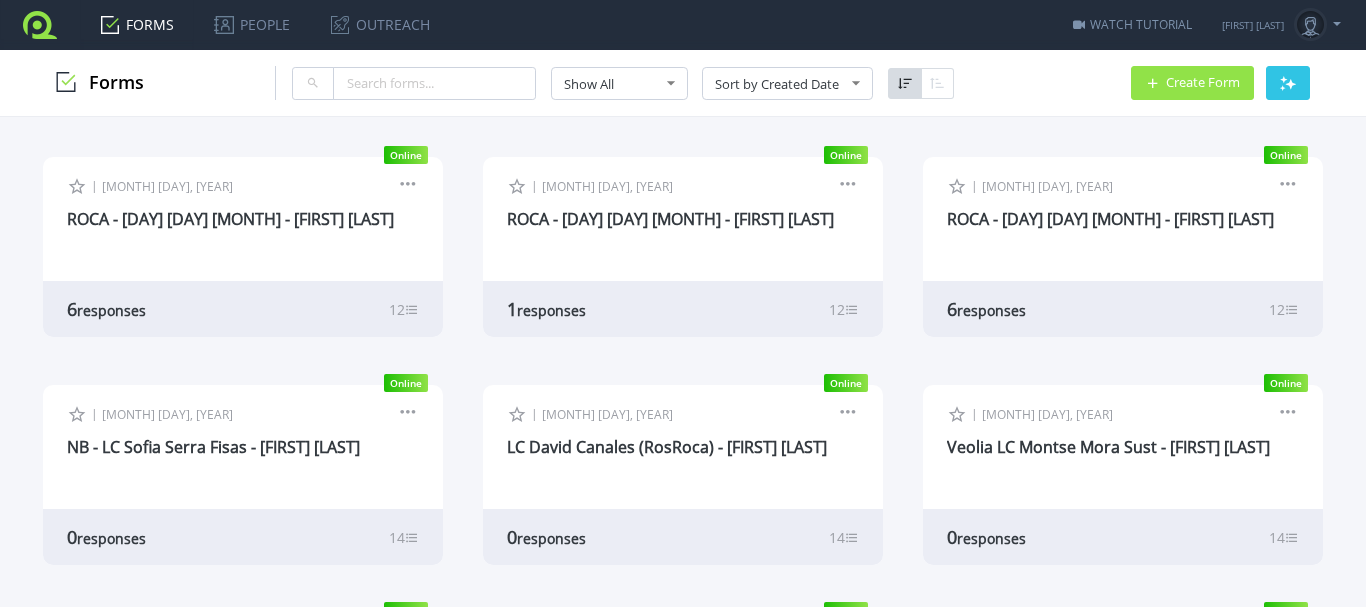 scroll, scrollTop: 0, scrollLeft: 0, axis: both 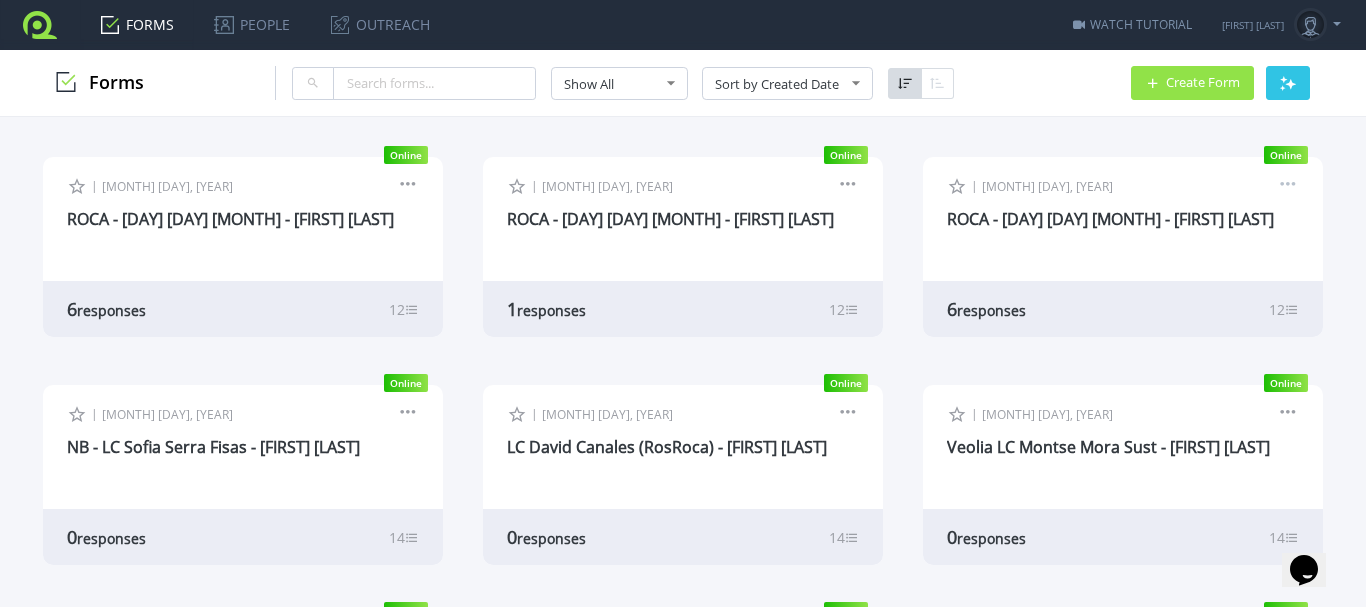 click at bounding box center [1288, 187] 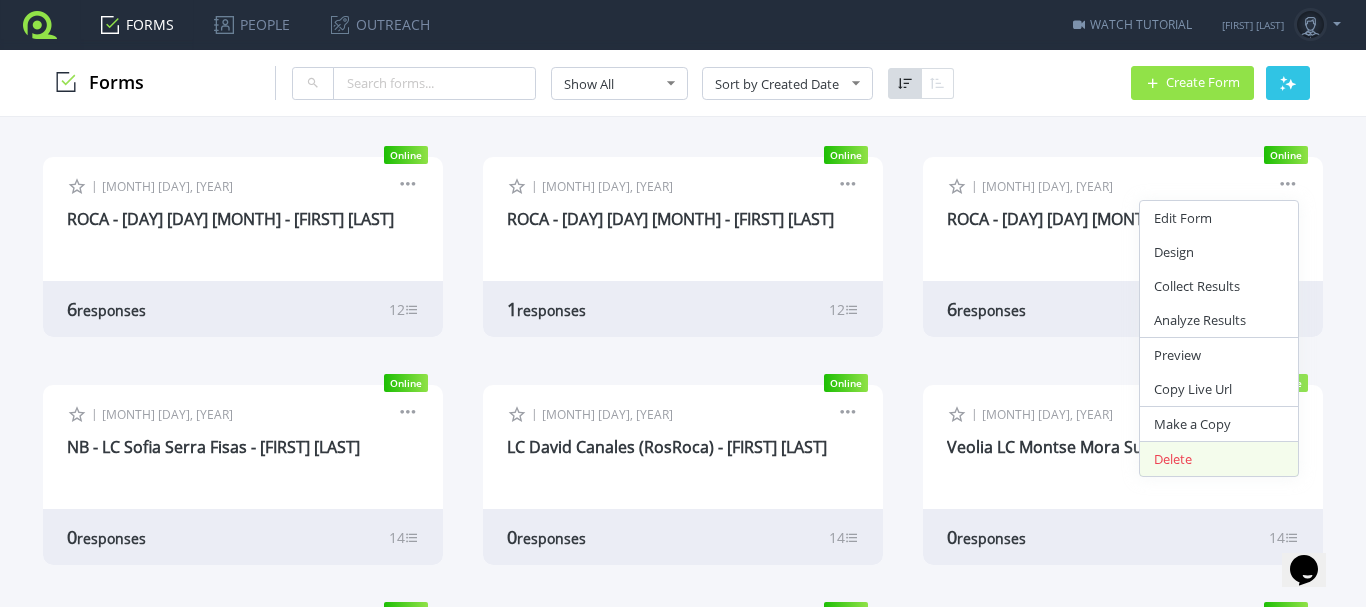 click on "Delete" at bounding box center [1219, 459] 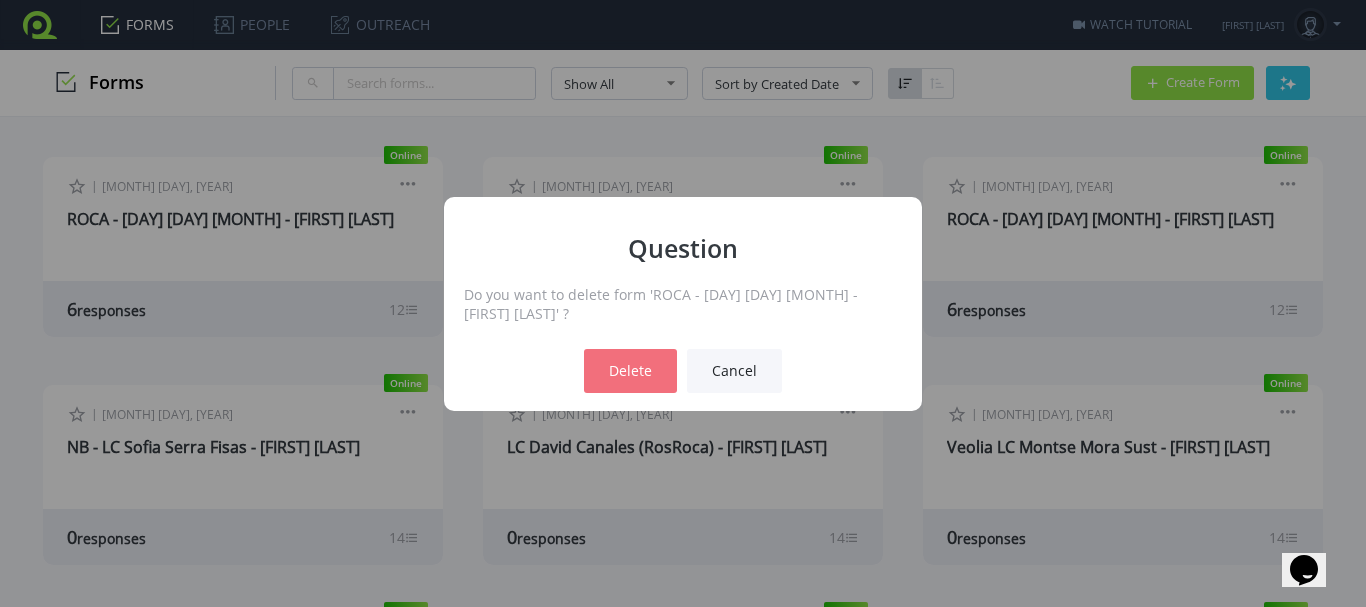click on "Delete" at bounding box center (630, 371) 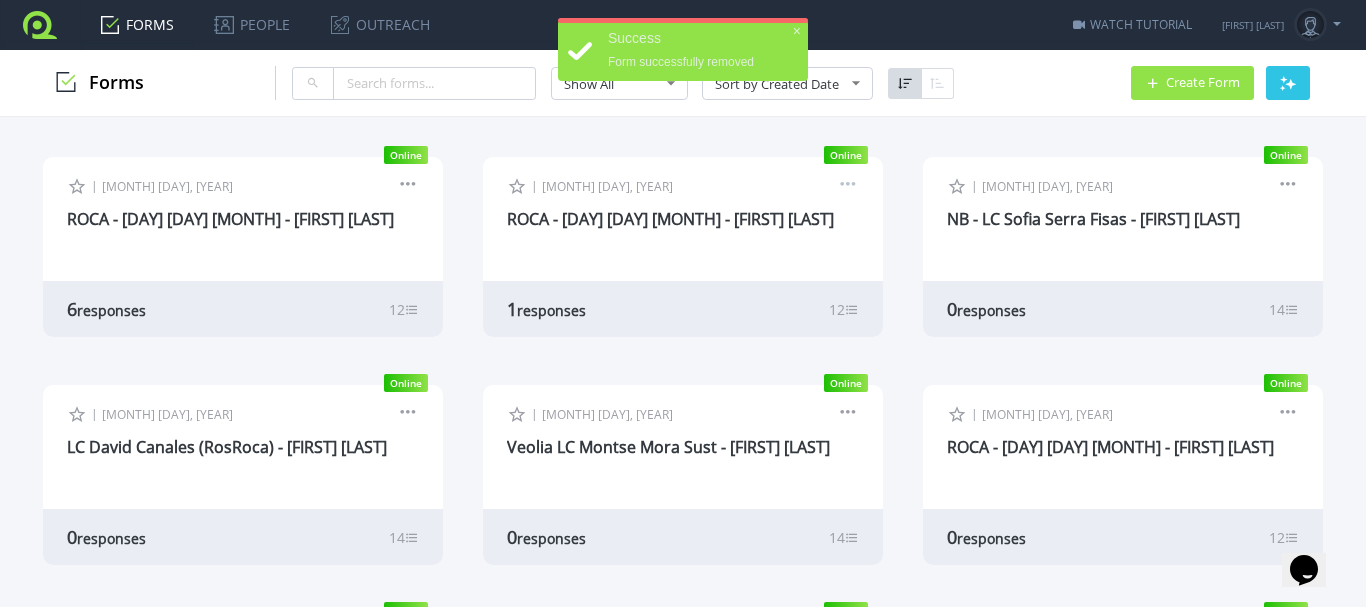 click at bounding box center [848, 187] 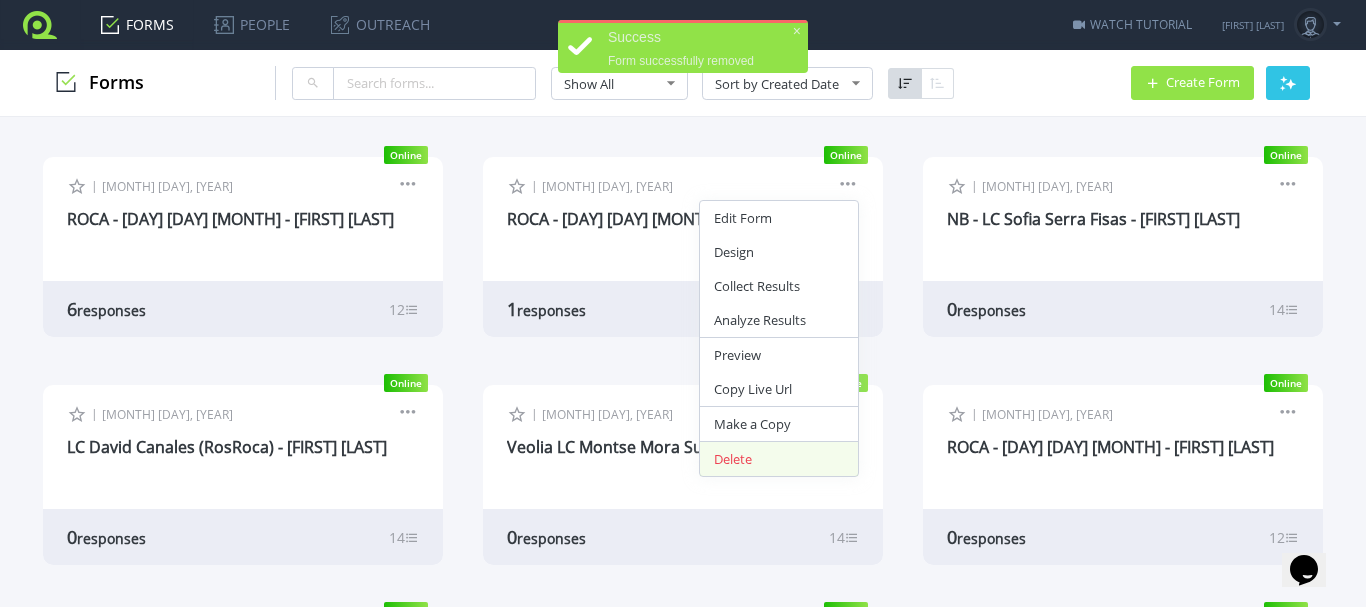 click on "Delete" at bounding box center (779, 459) 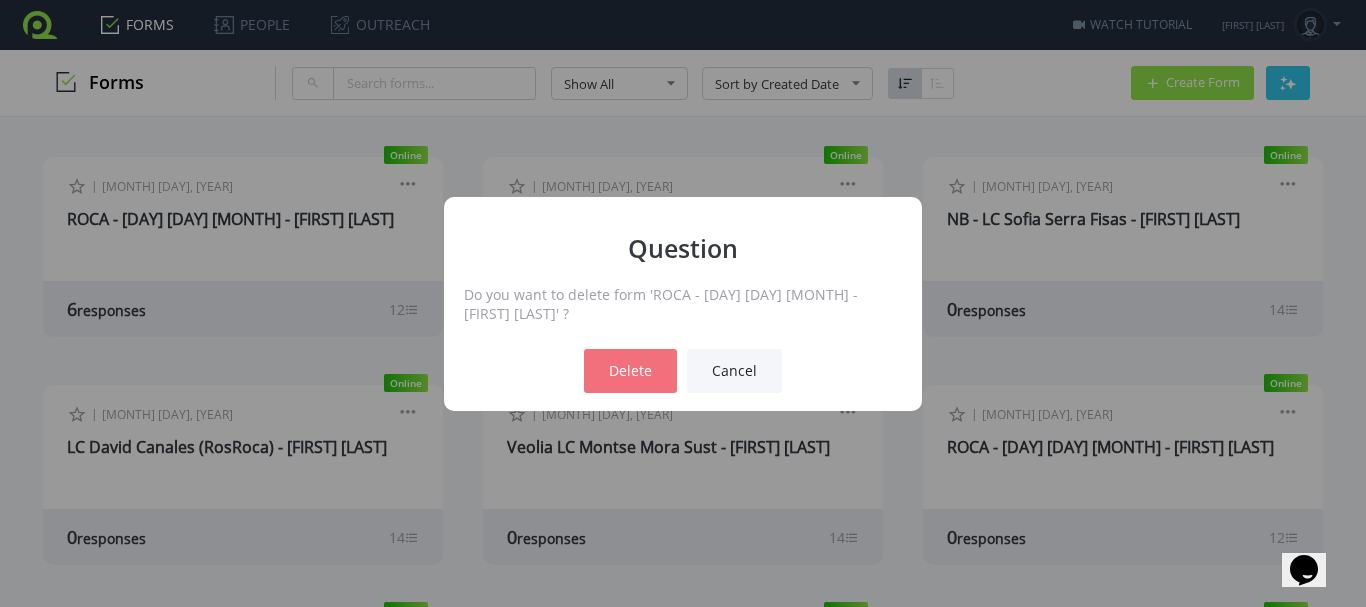 click on "Delete" at bounding box center (630, 371) 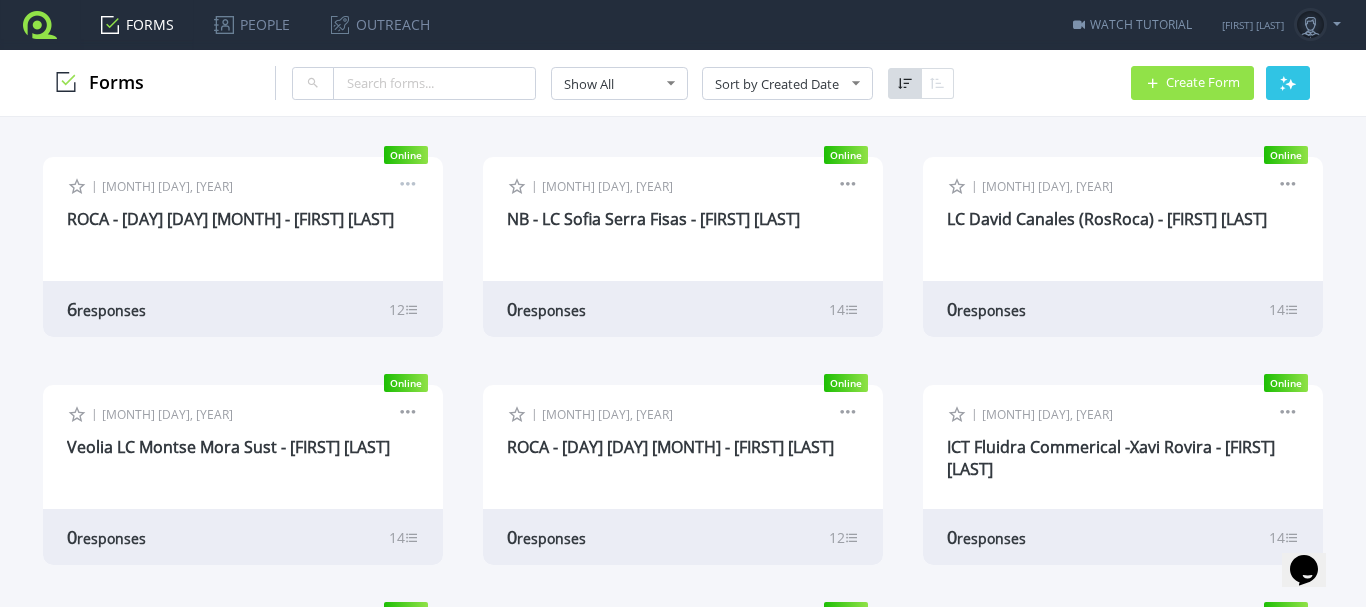 click at bounding box center [408, 187] 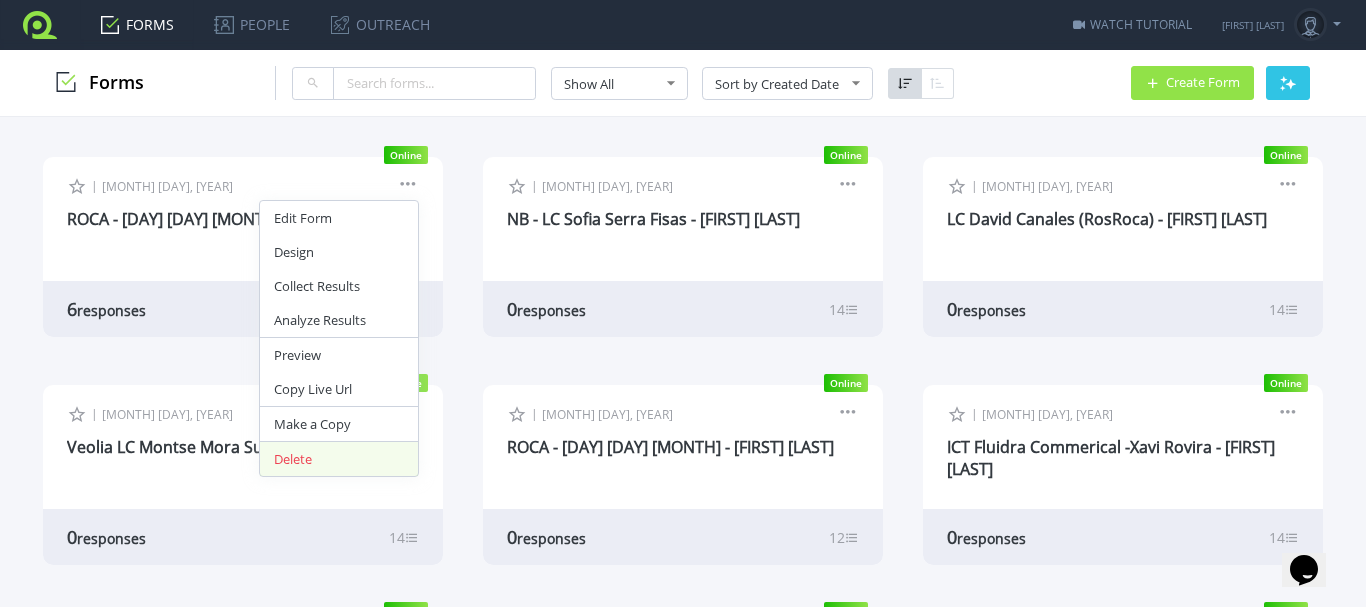 click on "Delete" at bounding box center (339, 459) 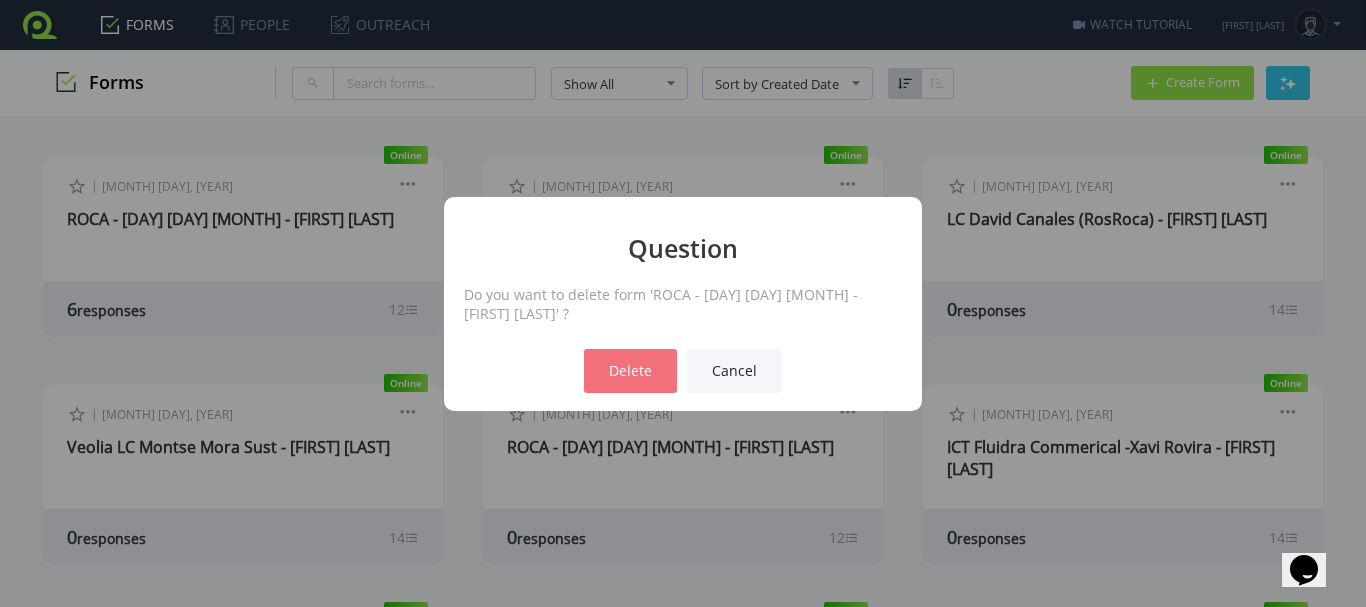 click on "Delete" at bounding box center [630, 371] 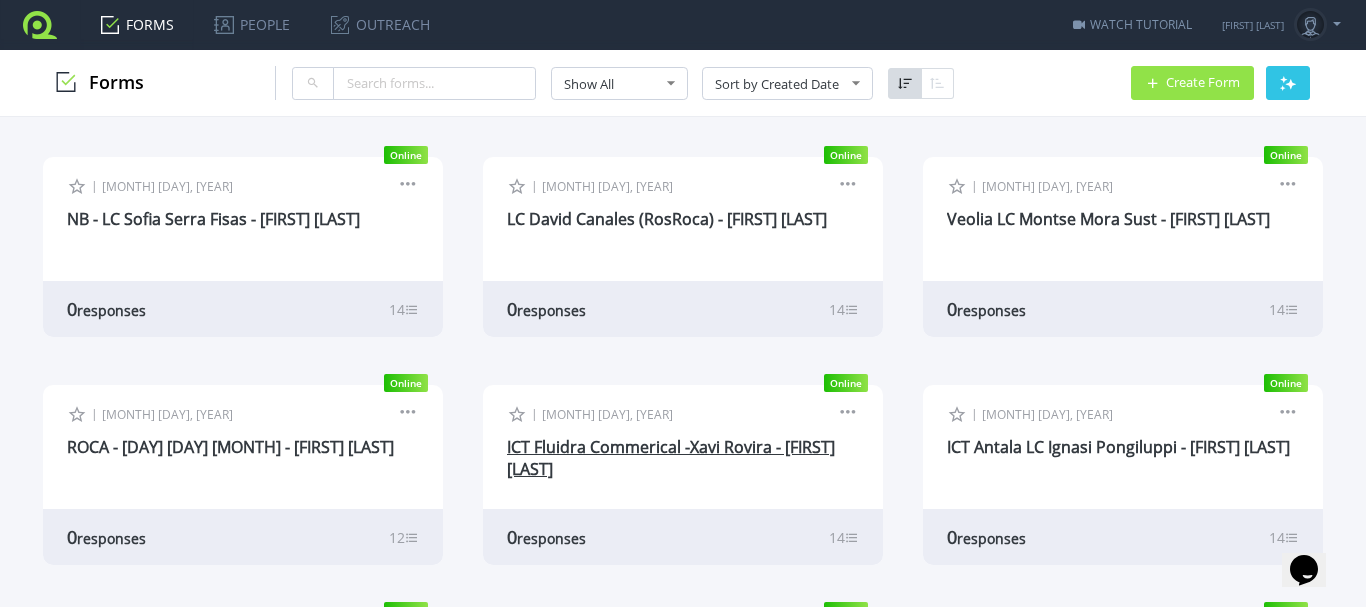 scroll, scrollTop: 100, scrollLeft: 0, axis: vertical 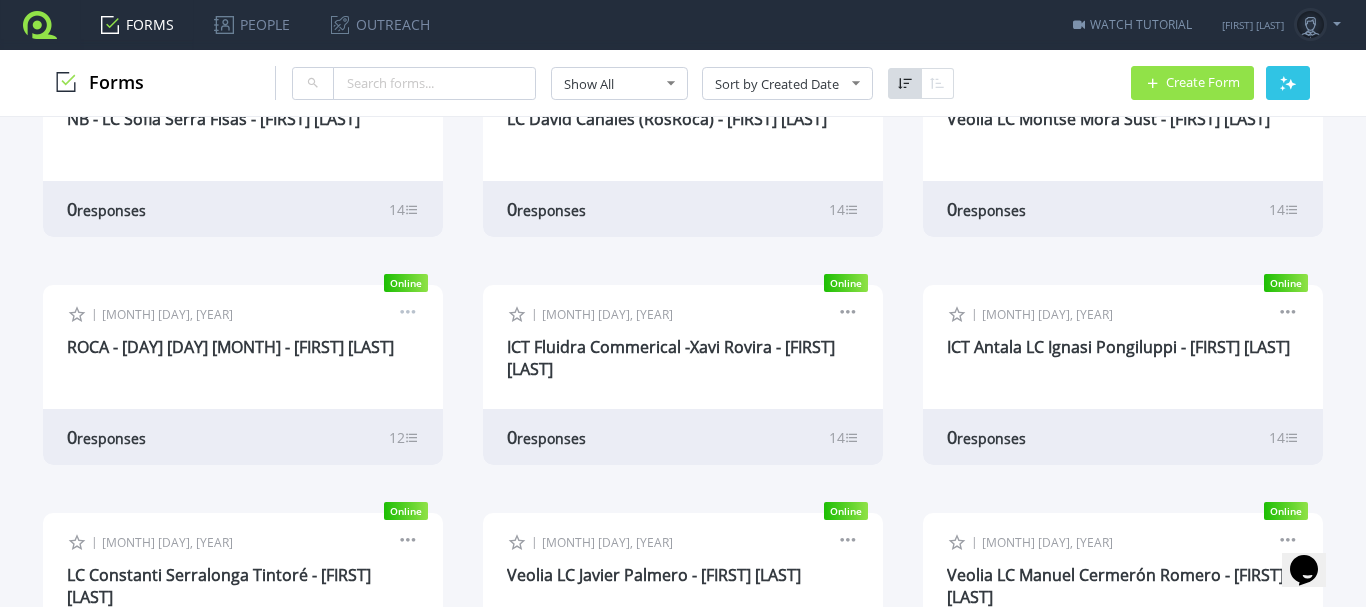 click at bounding box center (408, 315) 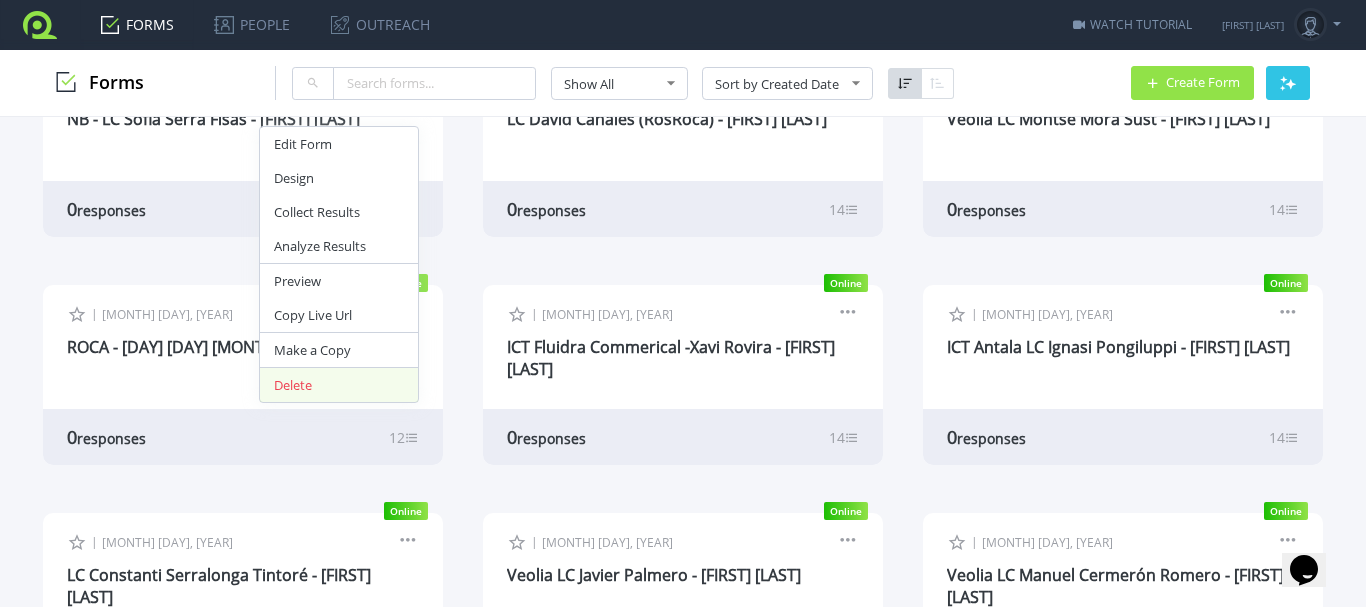 click on "Delete" at bounding box center (339, 385) 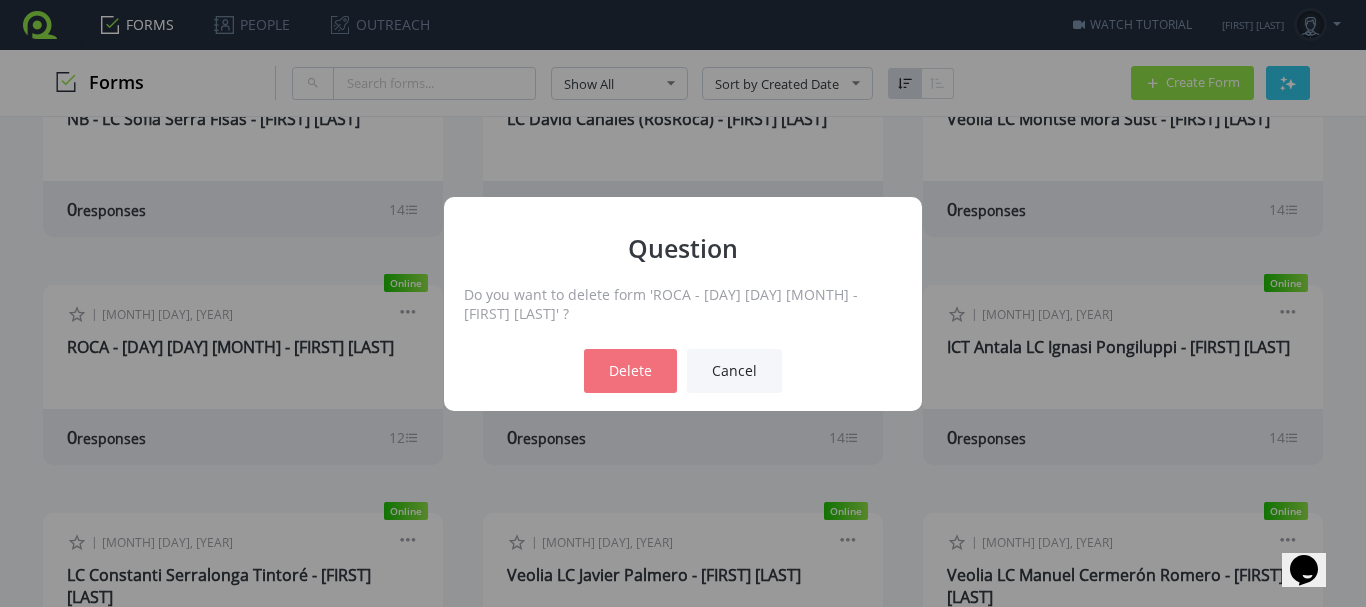 click on "Delete" at bounding box center (630, 371) 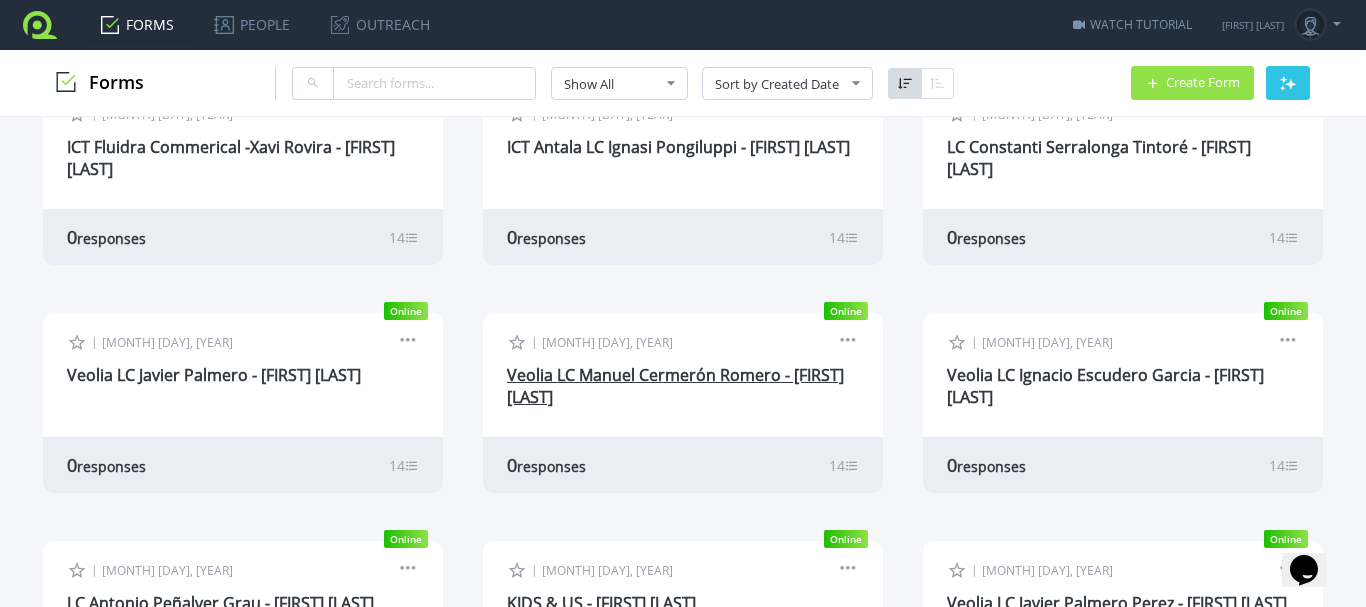scroll, scrollTop: 400, scrollLeft: 0, axis: vertical 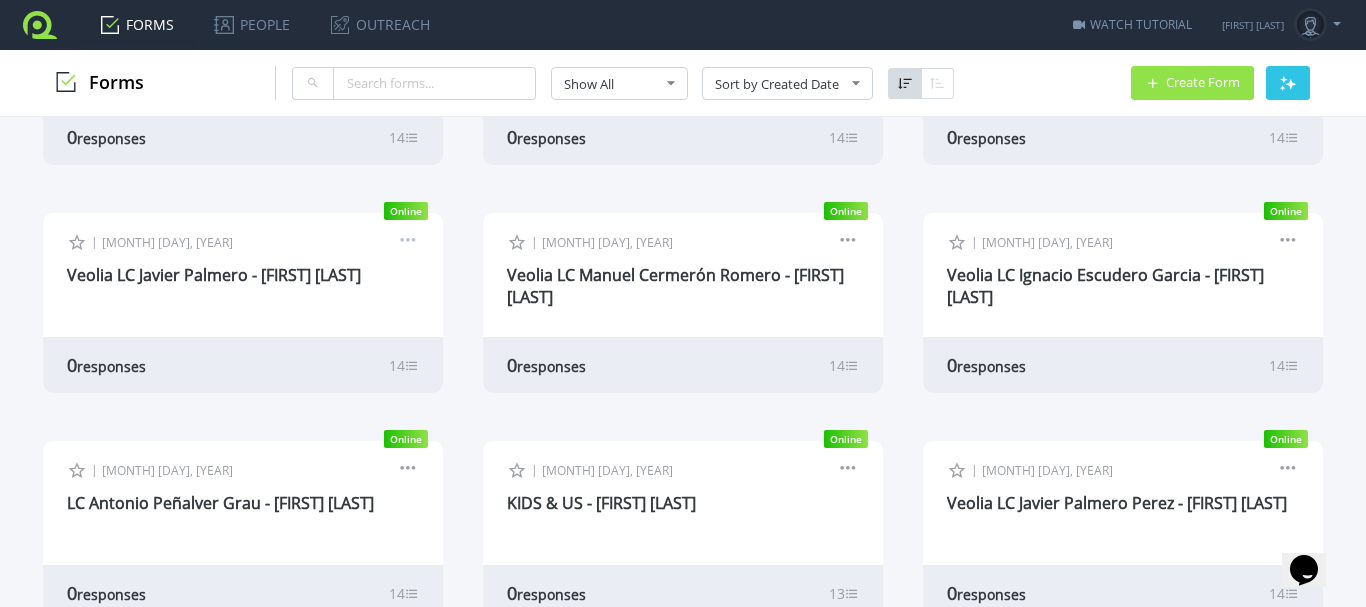 click at bounding box center (408, 243) 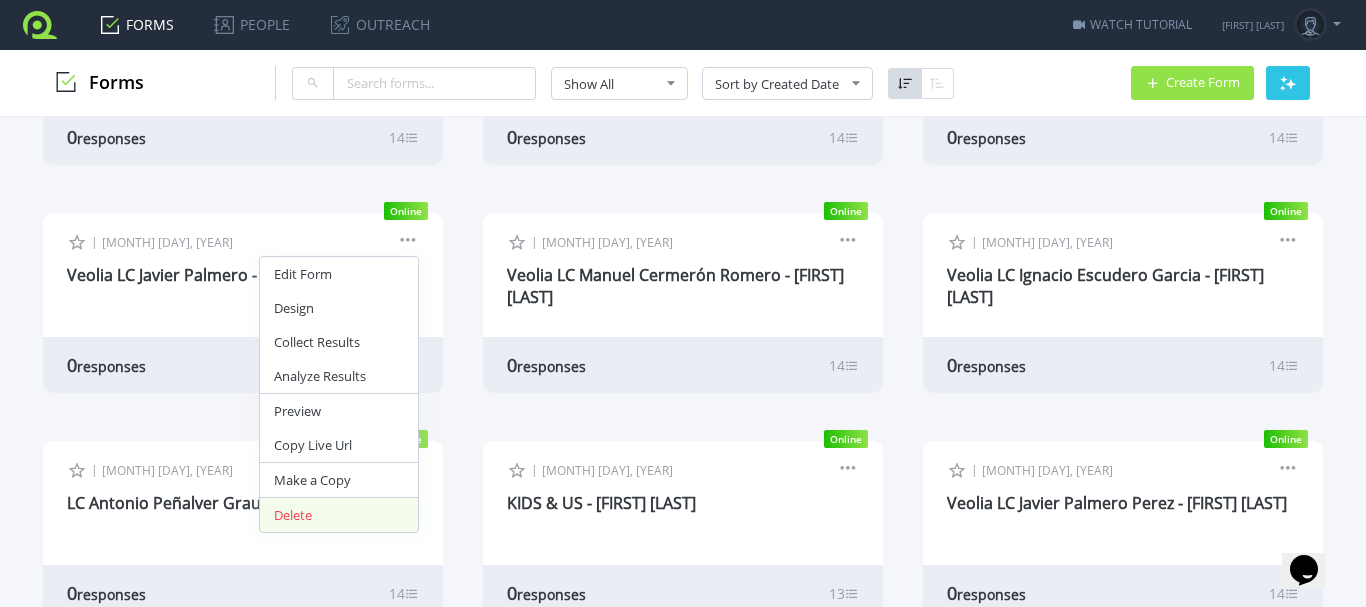 click on "Delete" at bounding box center (339, 515) 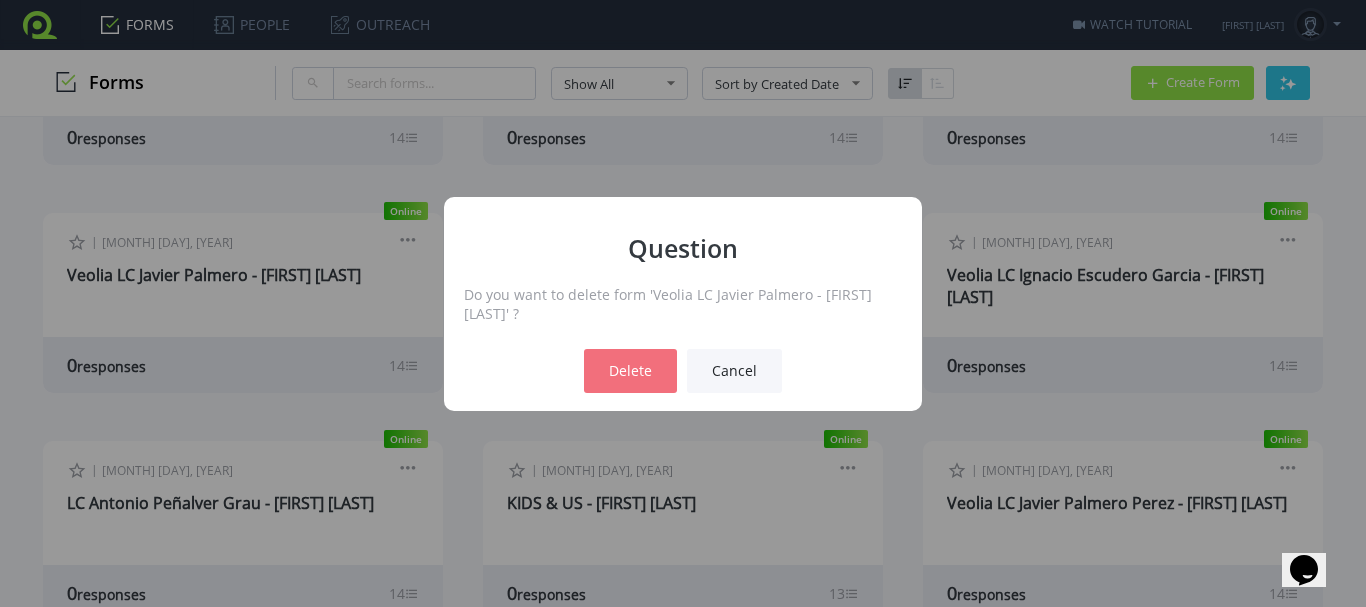 click on "Delete" at bounding box center (630, 371) 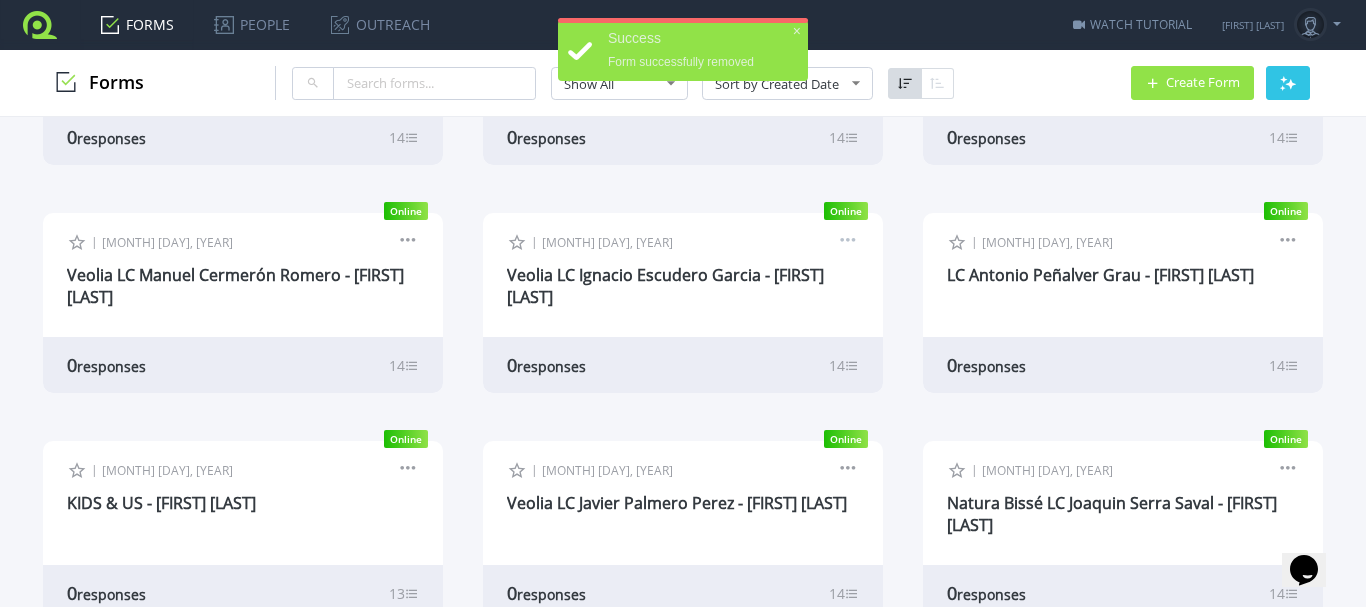 click at bounding box center [848, 243] 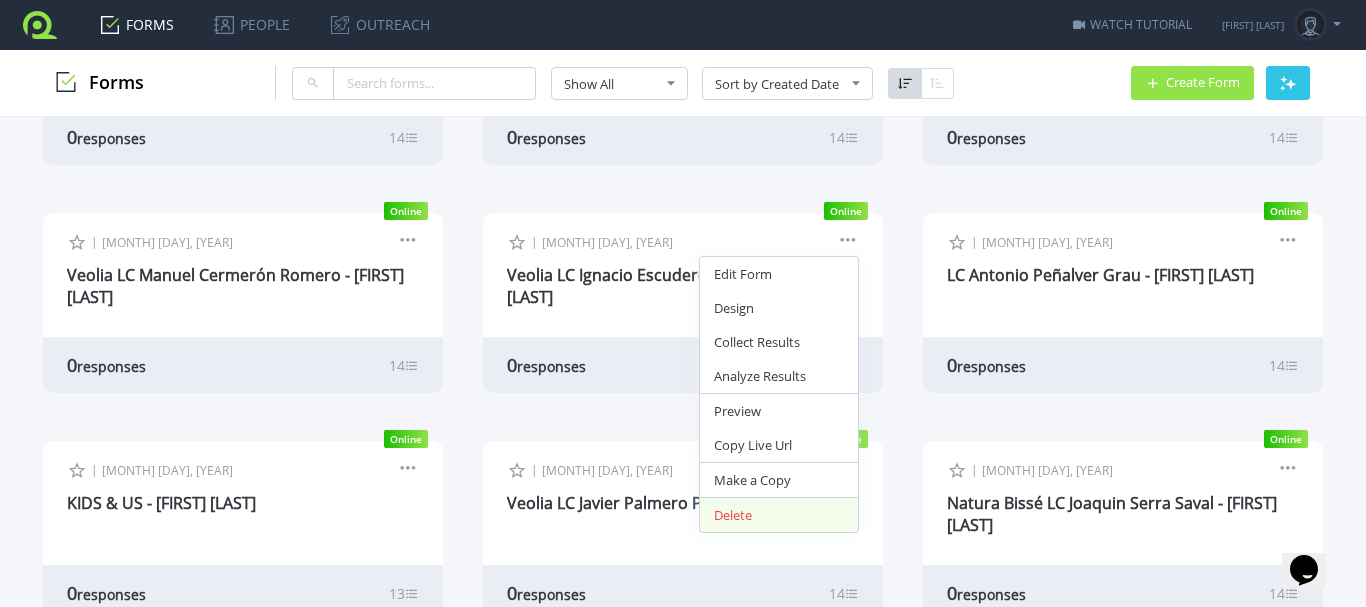 click on "Delete" at bounding box center [779, 515] 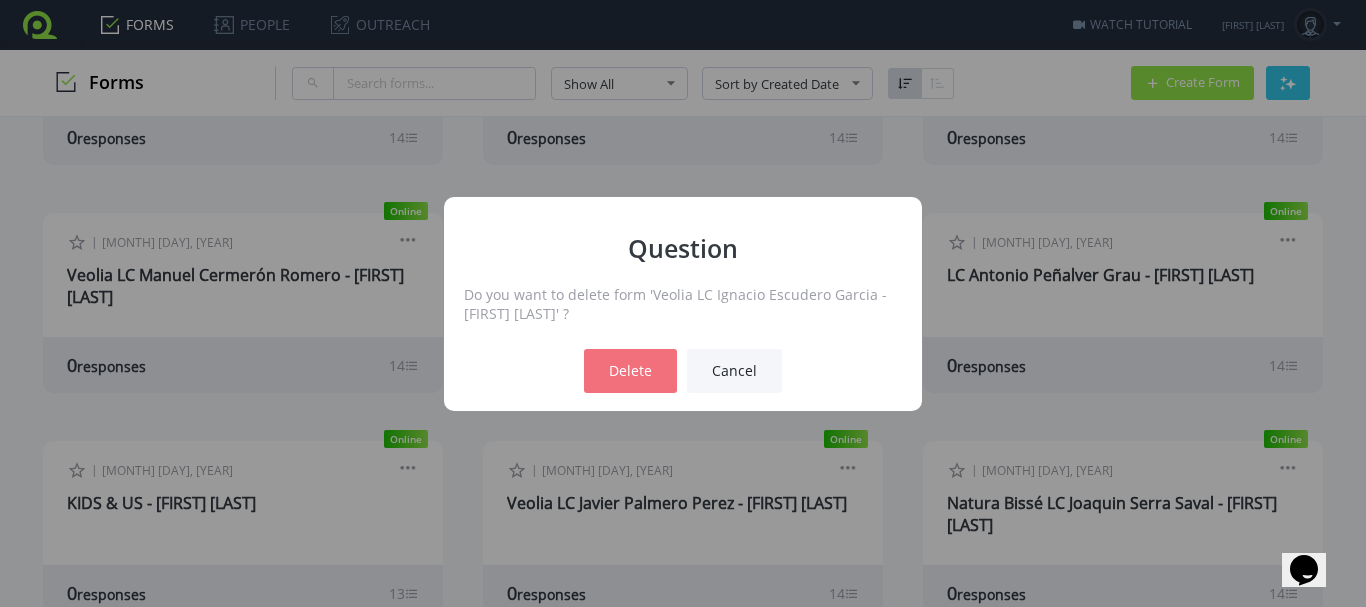 click on "Delete" at bounding box center (630, 371) 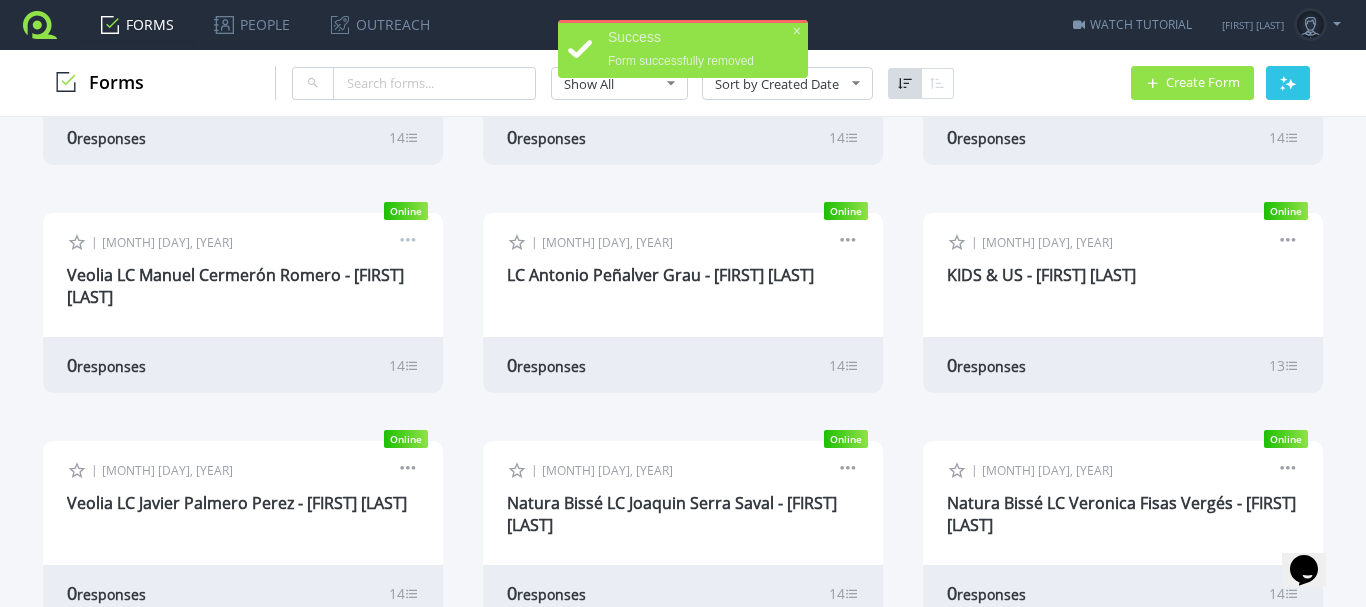 click at bounding box center [408, 243] 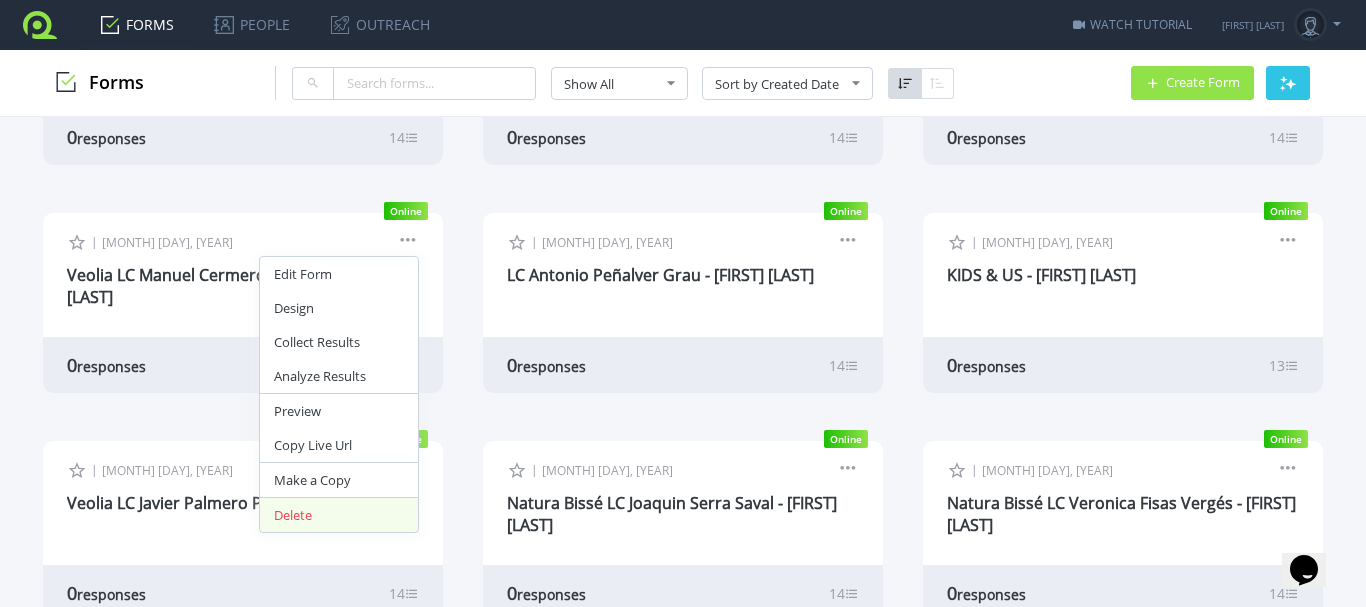 click on "Delete" at bounding box center (339, 515) 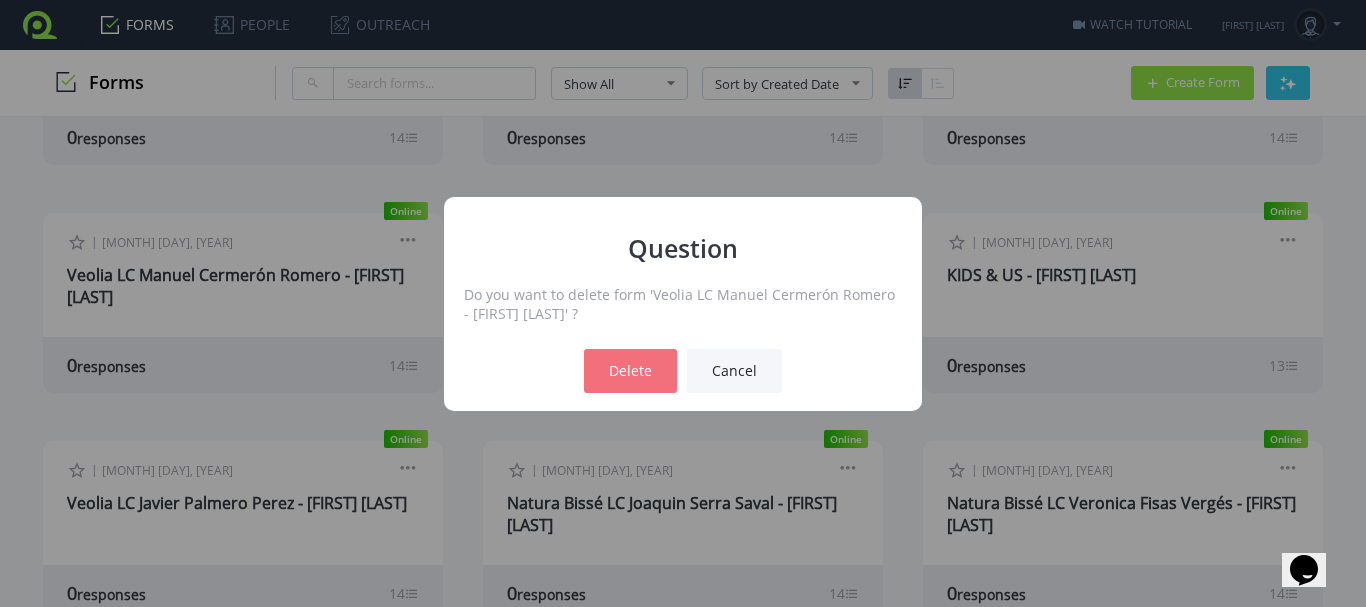 click on "Delete" at bounding box center [630, 371] 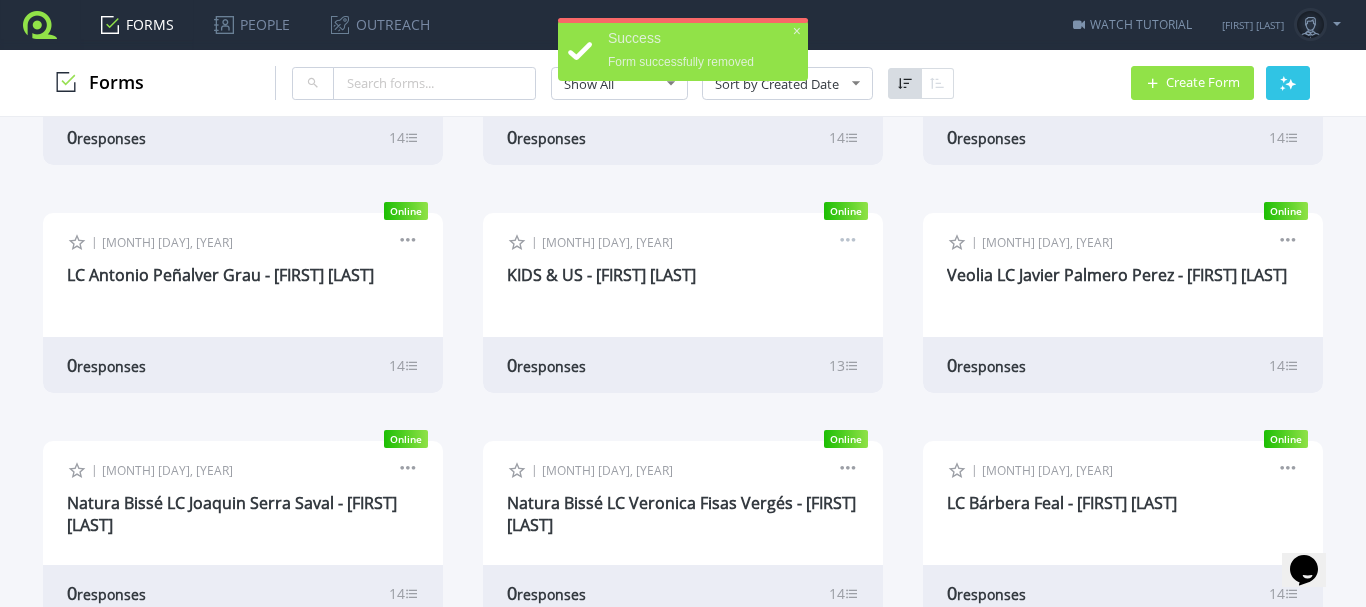 click at bounding box center [848, 243] 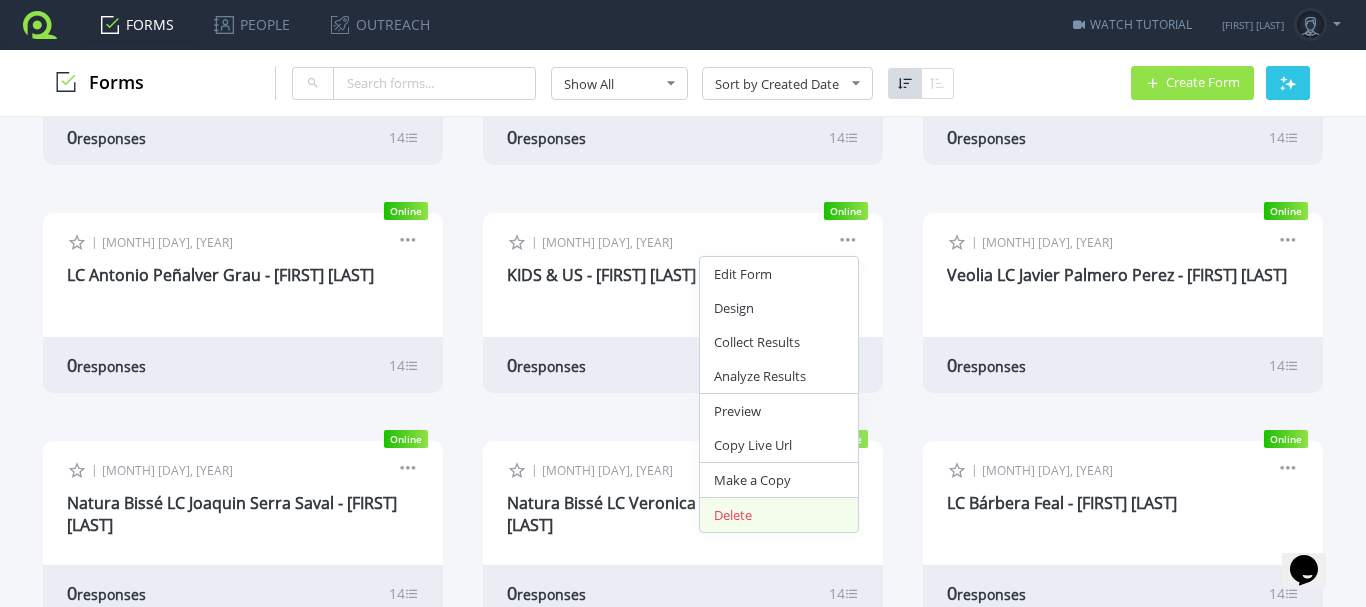 click on "Delete" at bounding box center (779, 515) 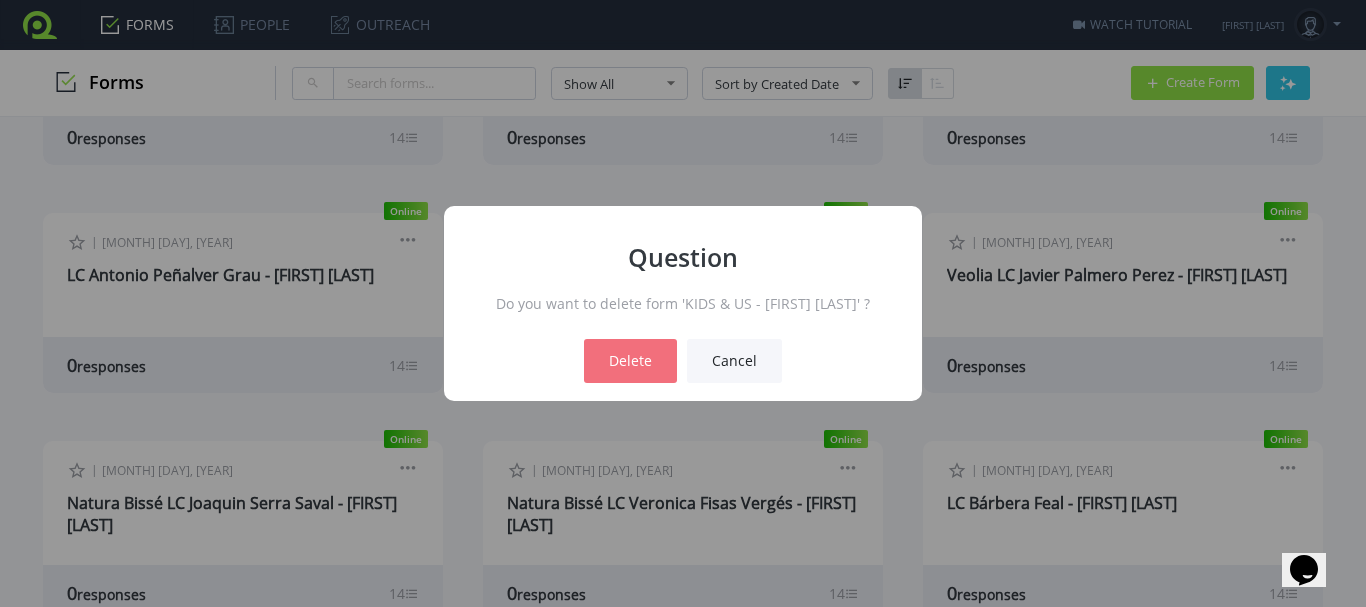 click on "Delete" at bounding box center (630, 361) 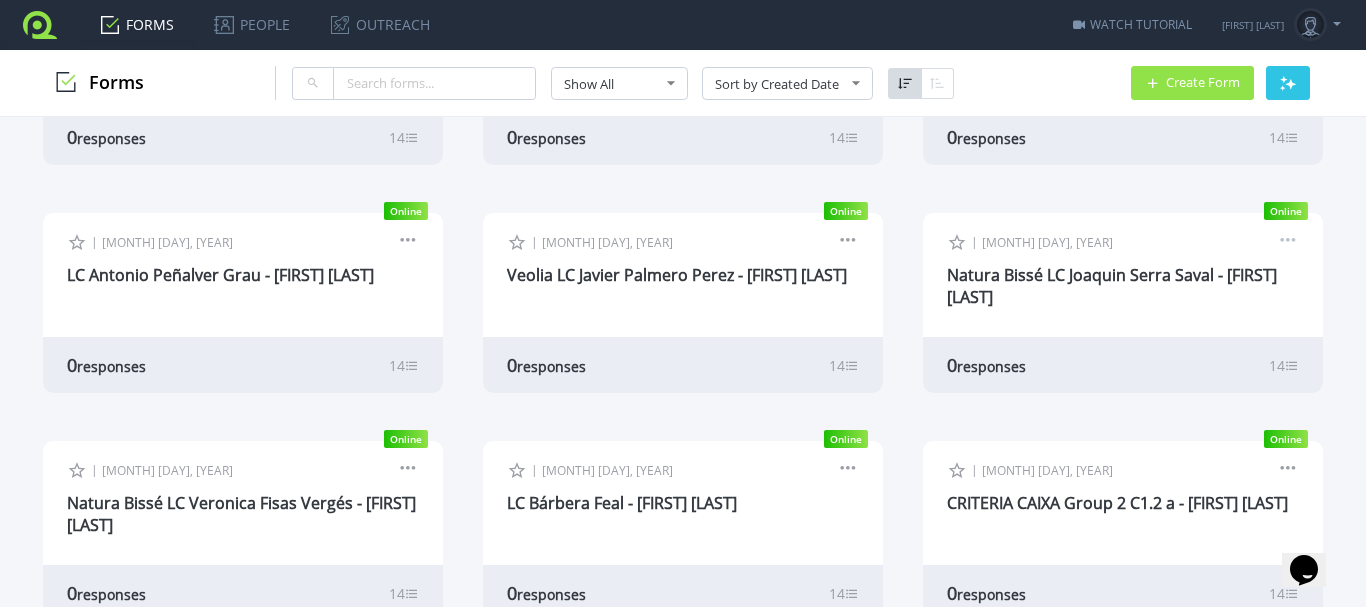 click at bounding box center [1288, 243] 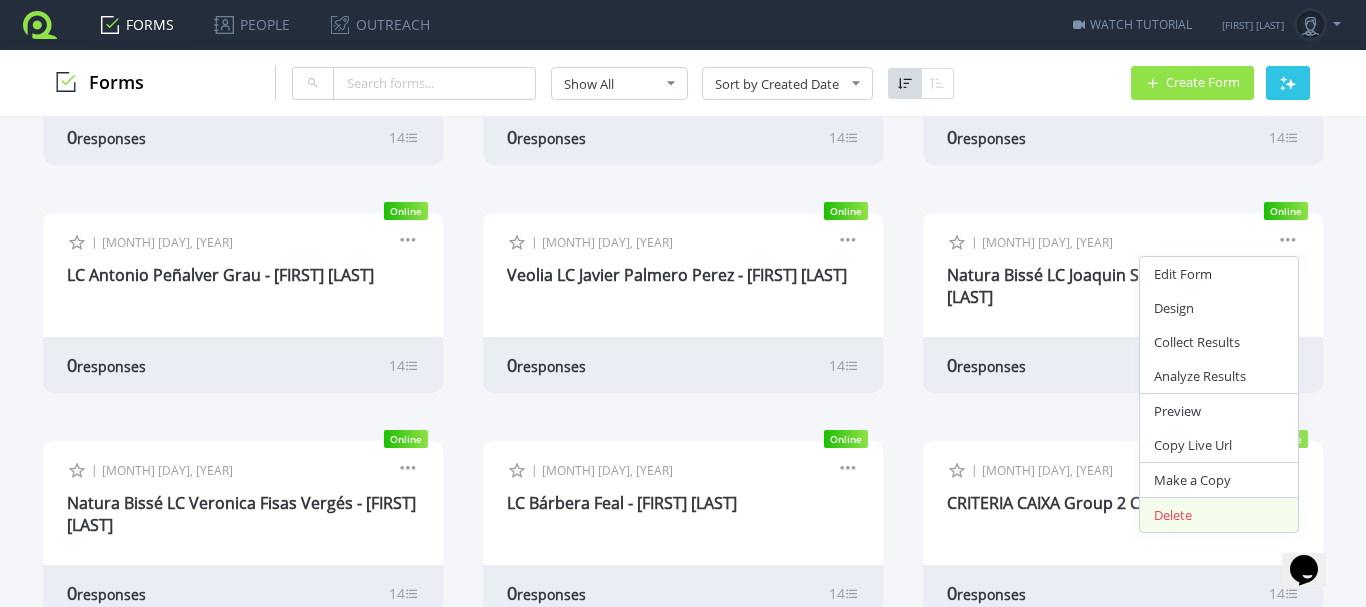 click on "Delete" at bounding box center [1219, 515] 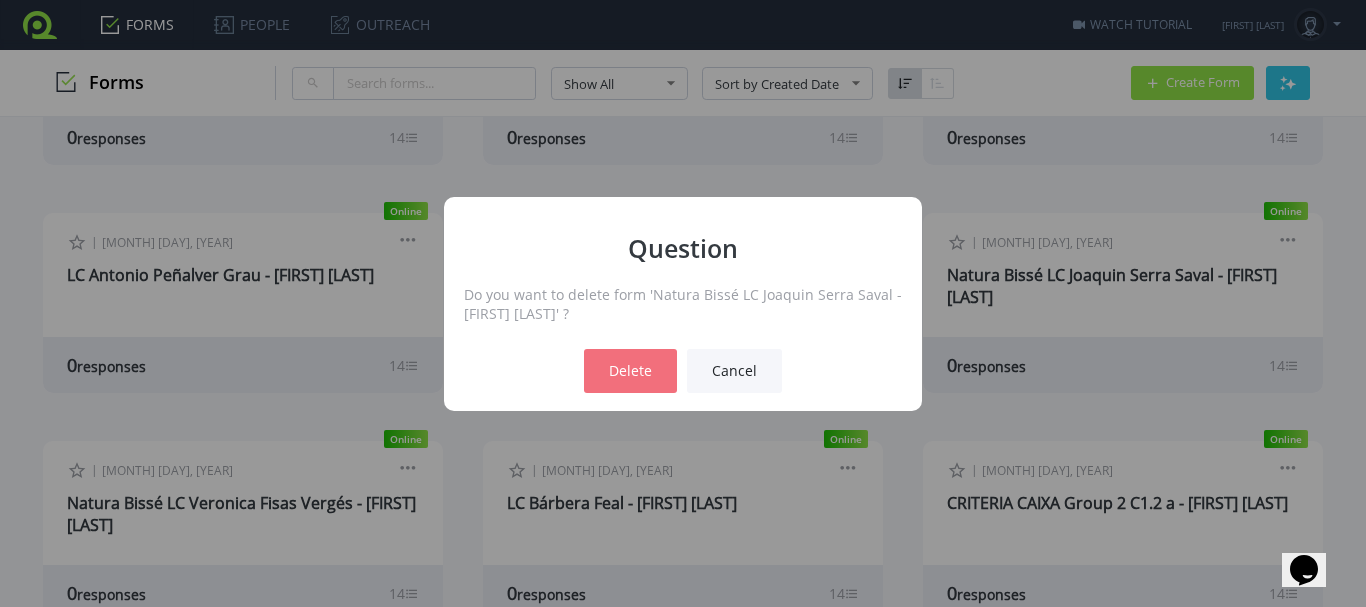 click on "Delete" at bounding box center [630, 371] 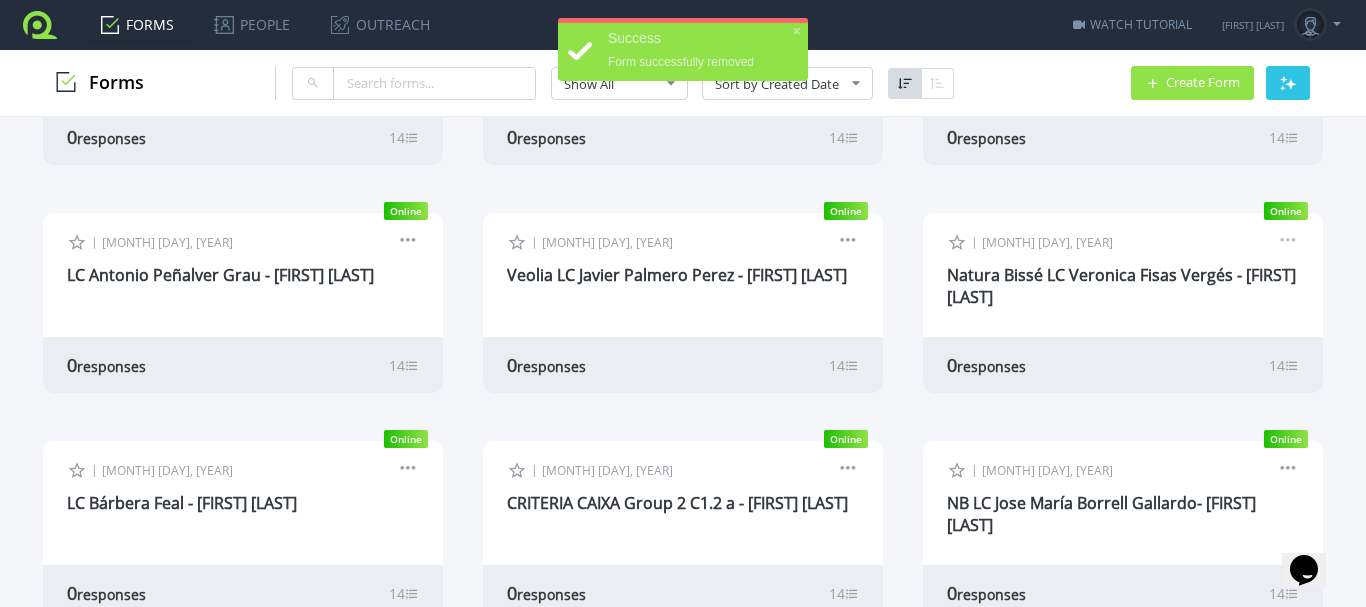 click at bounding box center (1288, 243) 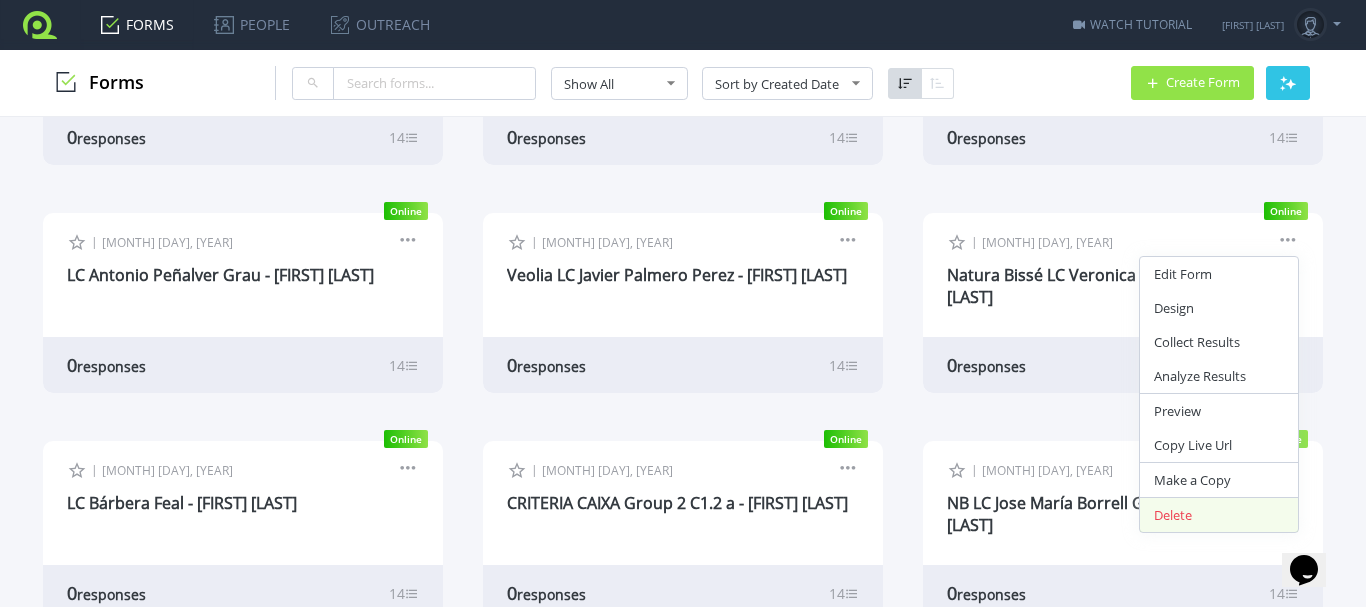 click on "Delete" at bounding box center (1219, 515) 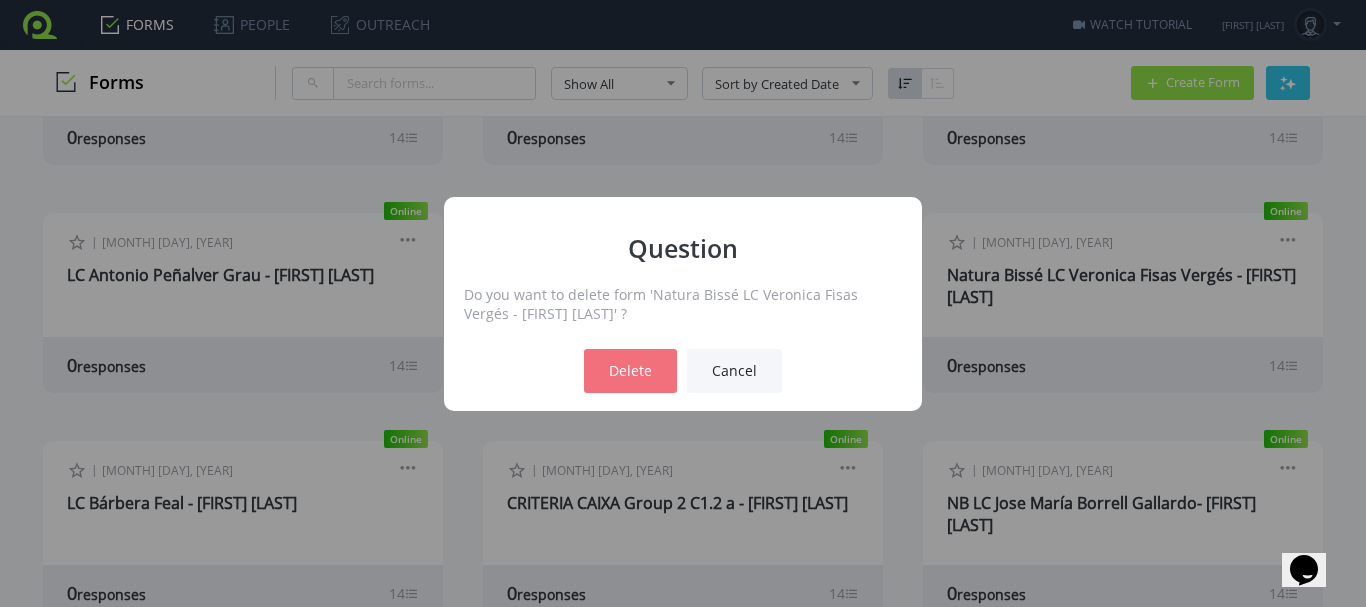 click on "Delete" at bounding box center (630, 371) 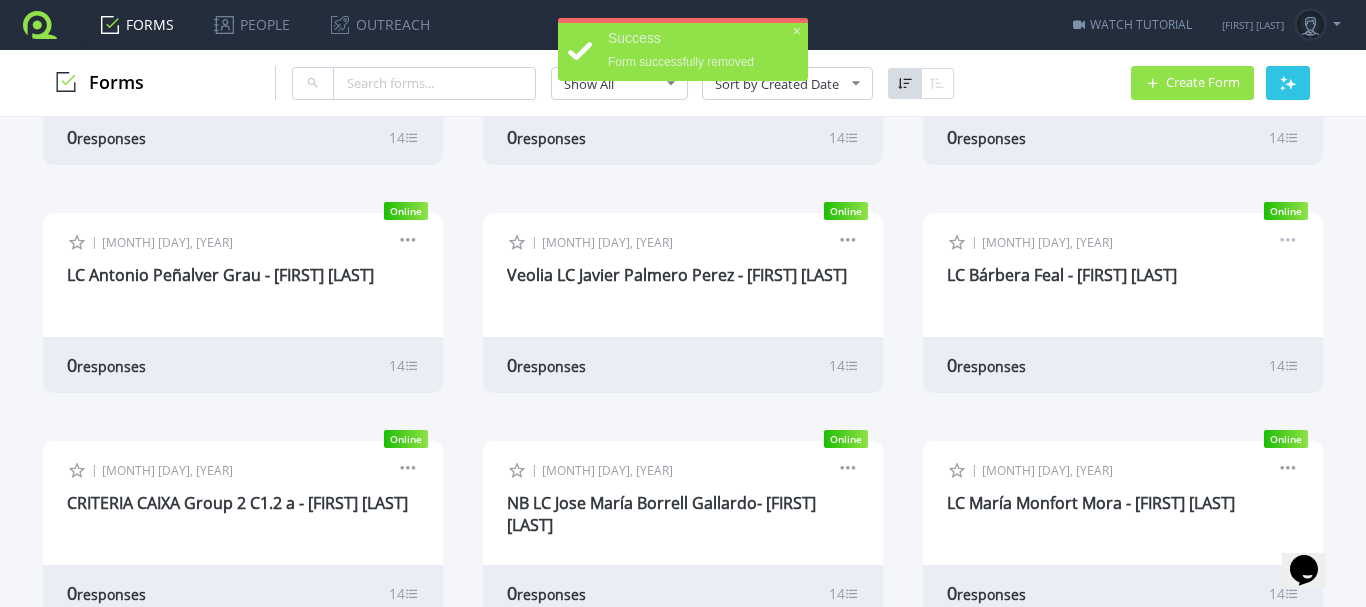 click at bounding box center (1288, 243) 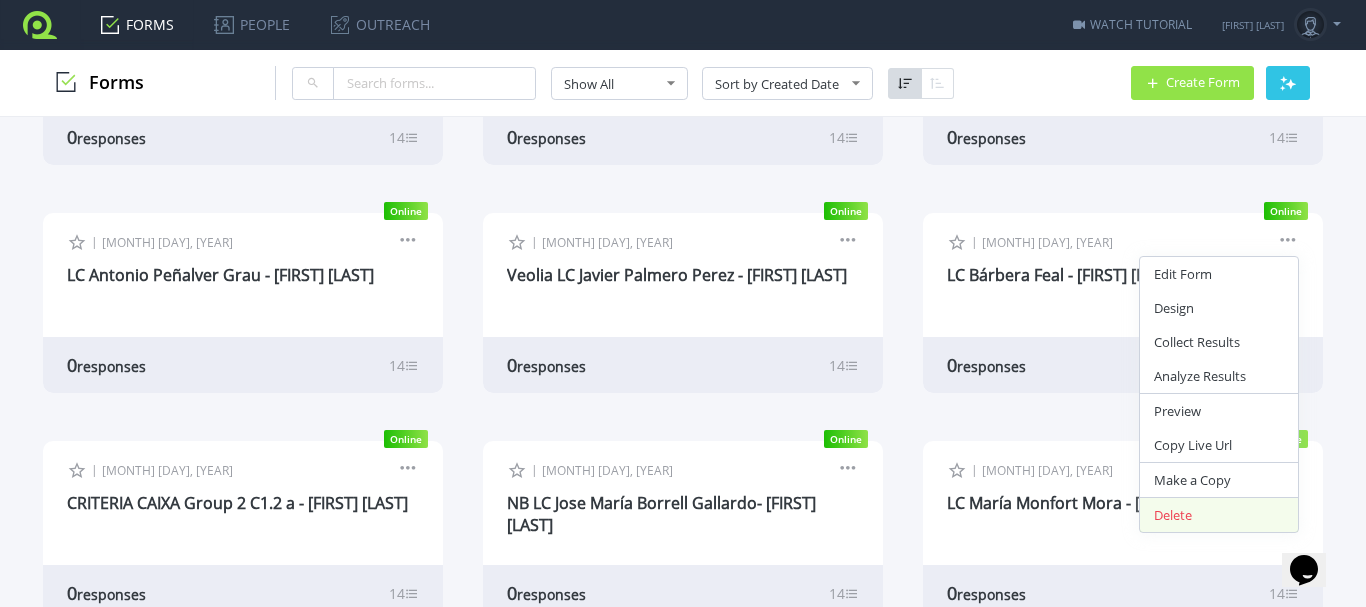 click on "Delete" at bounding box center (1219, 515) 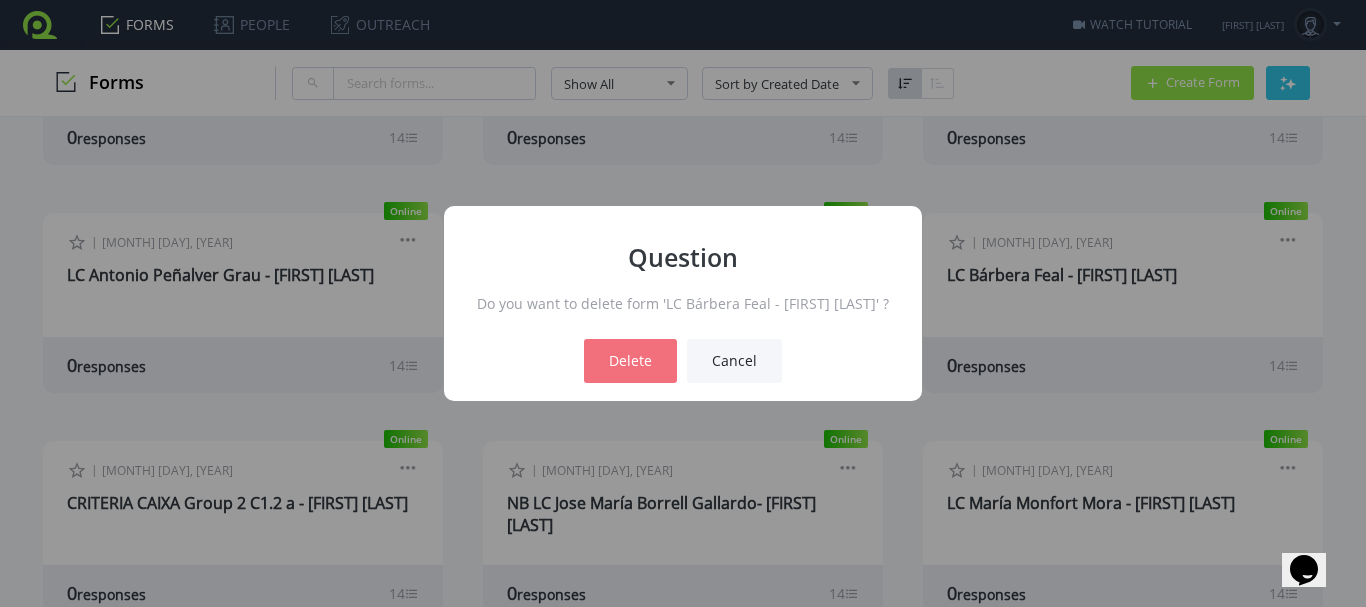 click on "Delete" at bounding box center (630, 361) 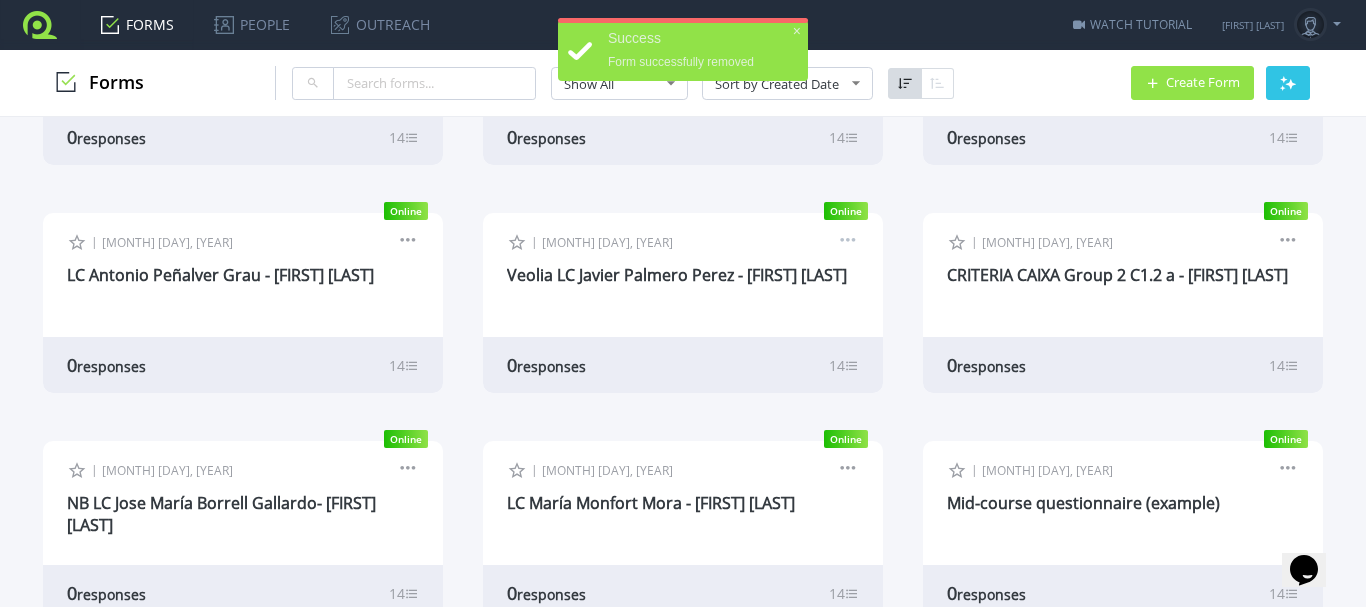 click at bounding box center [848, 243] 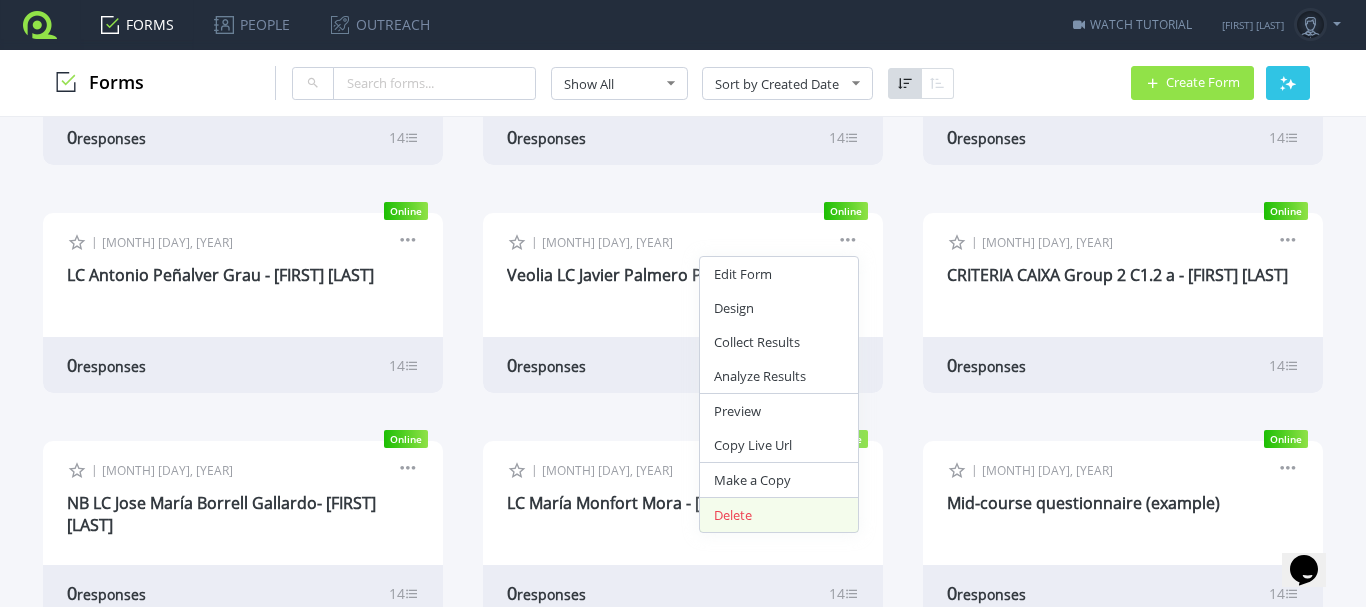 click on "Delete" at bounding box center (779, 515) 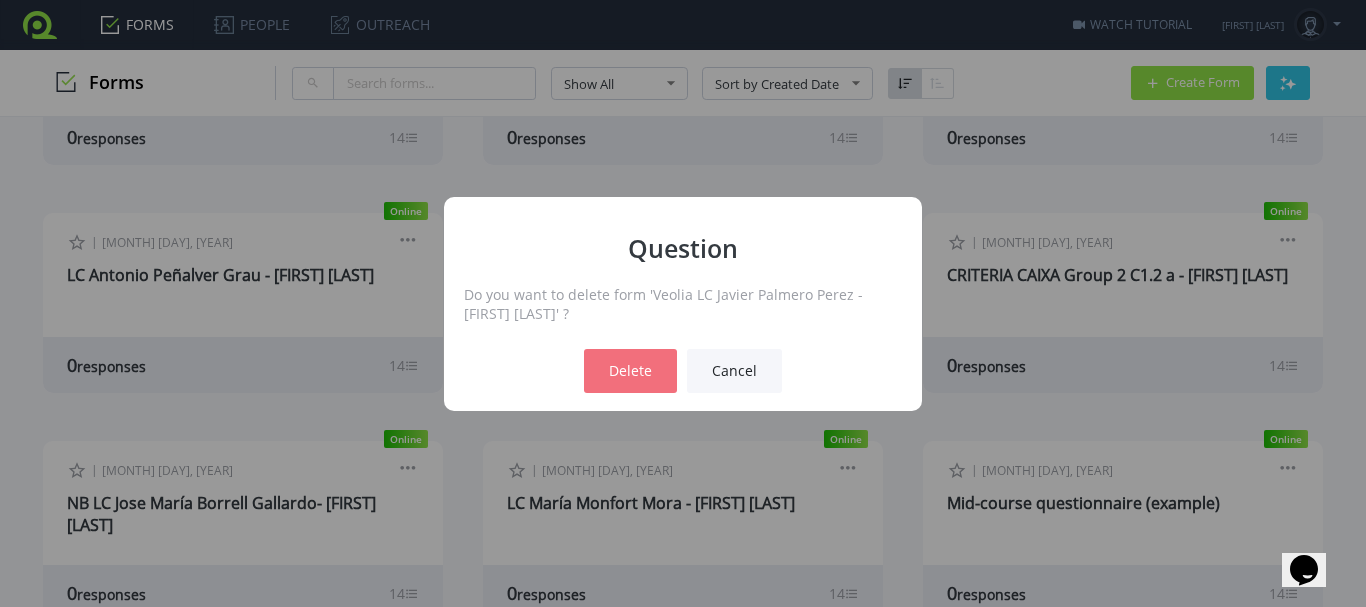 click on "Delete" at bounding box center (630, 371) 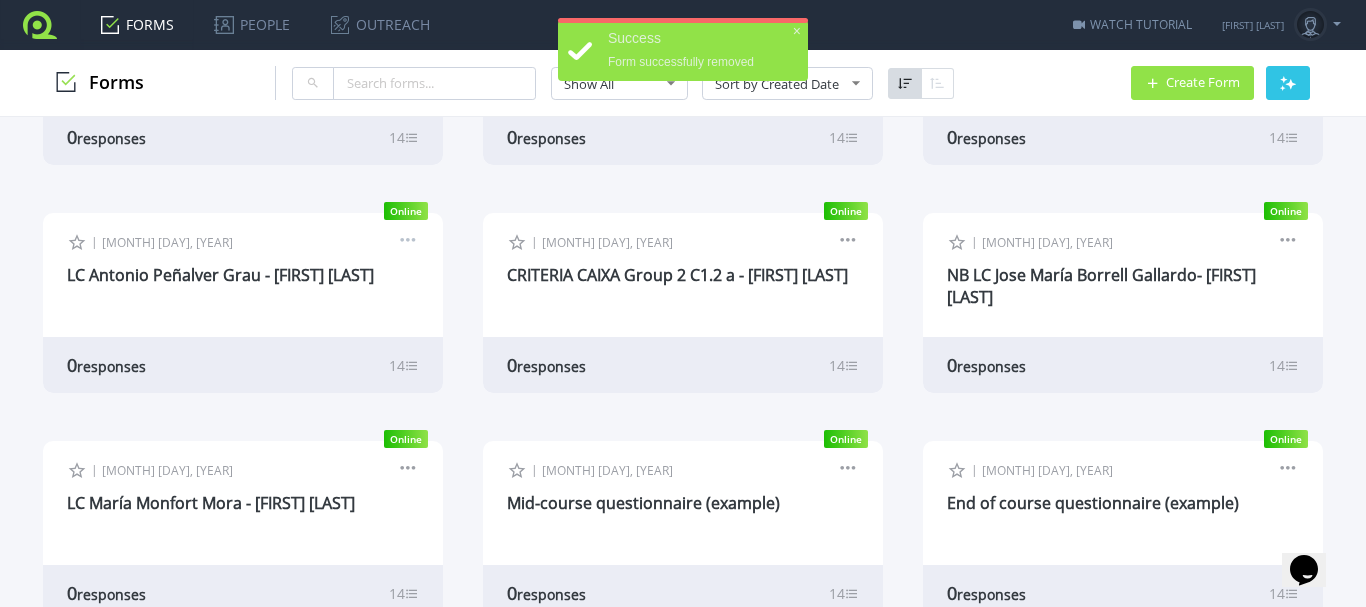 click at bounding box center (408, 243) 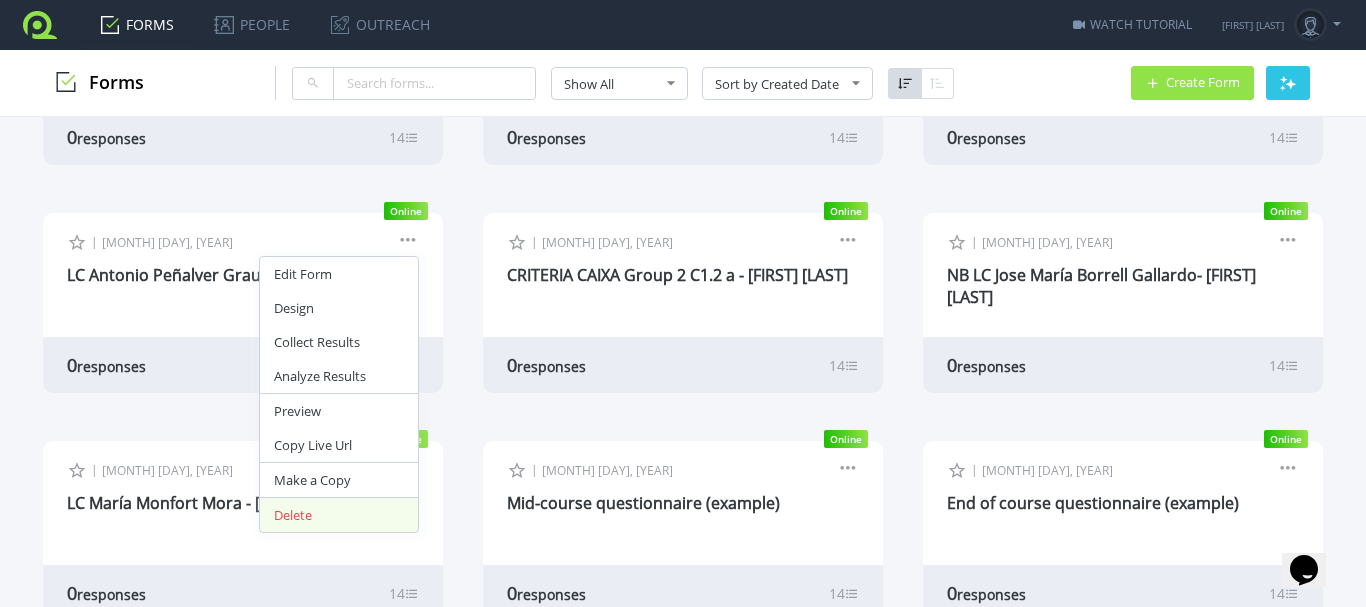 click on "Delete" at bounding box center [339, 515] 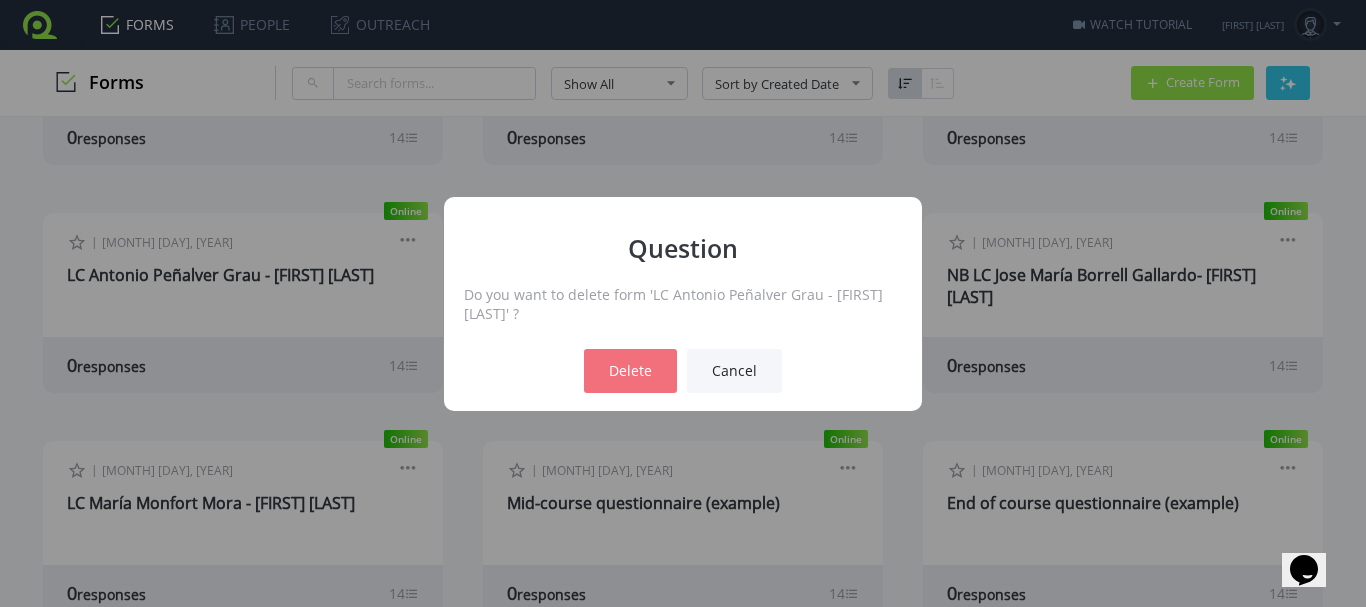 click on "Delete" at bounding box center (630, 371) 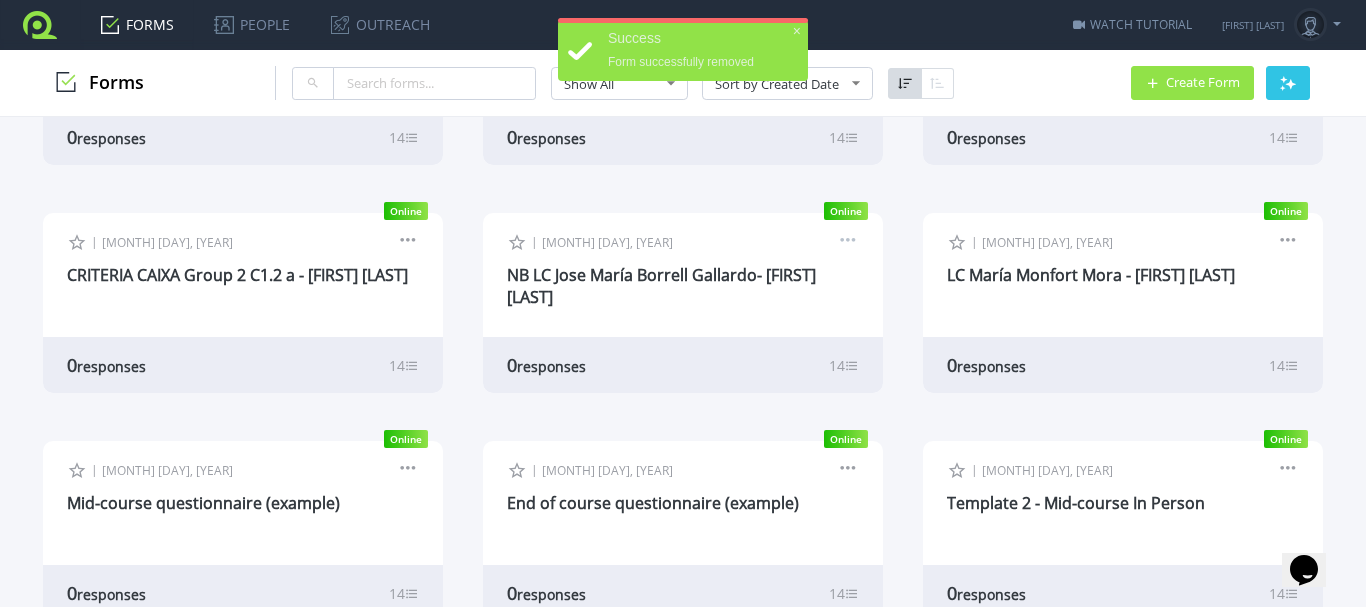 click at bounding box center (848, 243) 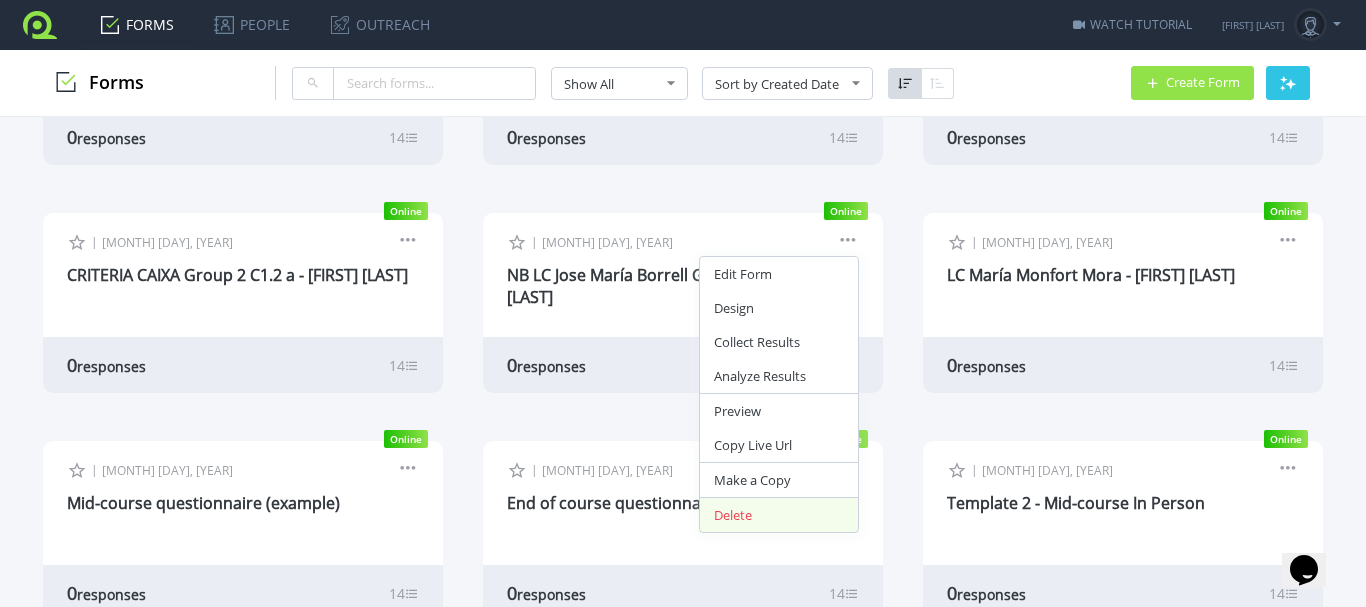 click on "Delete" at bounding box center [779, 515] 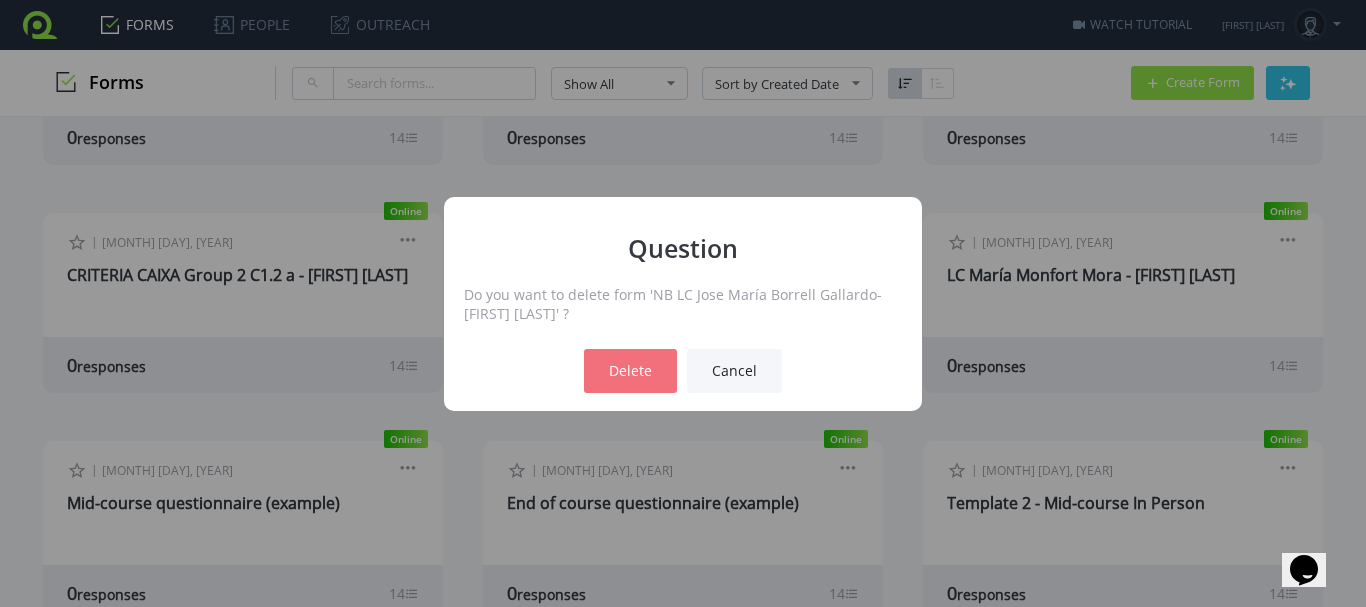 click on "Delete" at bounding box center [630, 371] 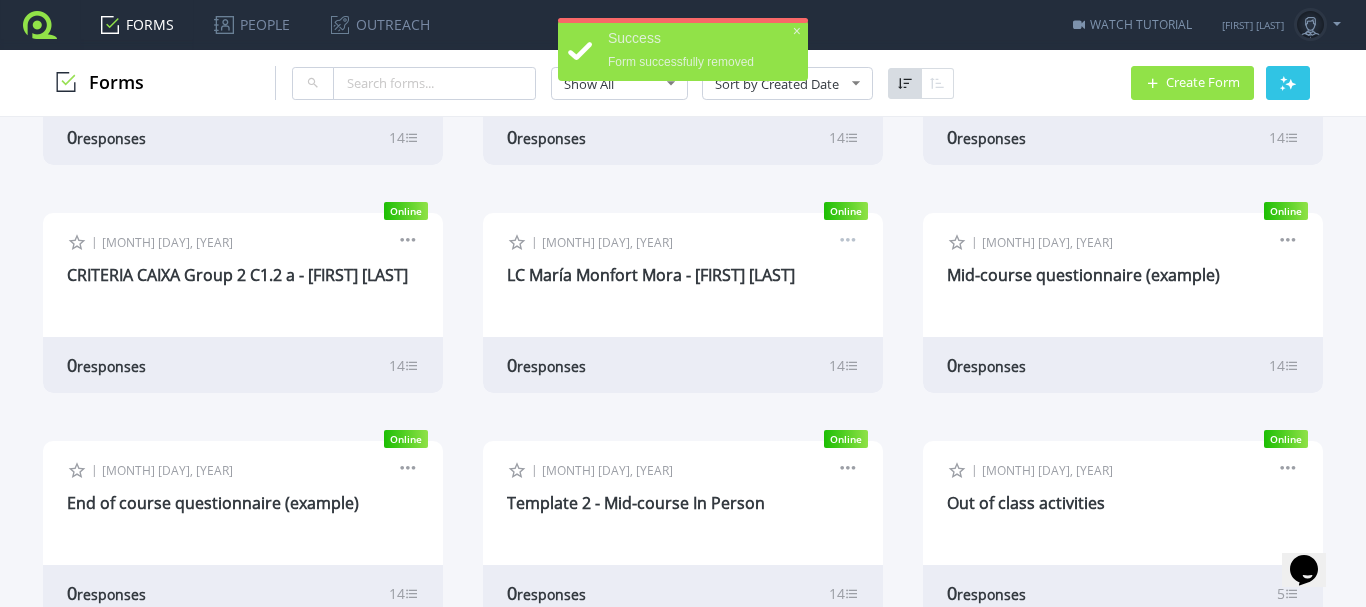 click at bounding box center [848, 243] 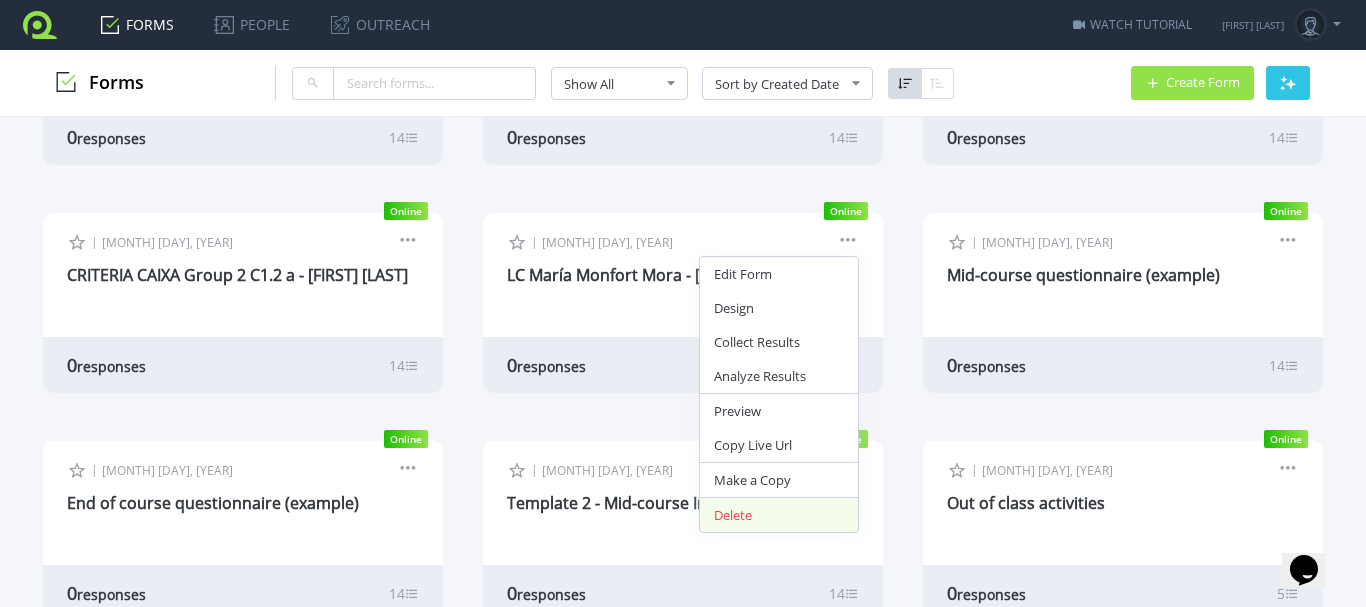click on "Delete" at bounding box center [779, 515] 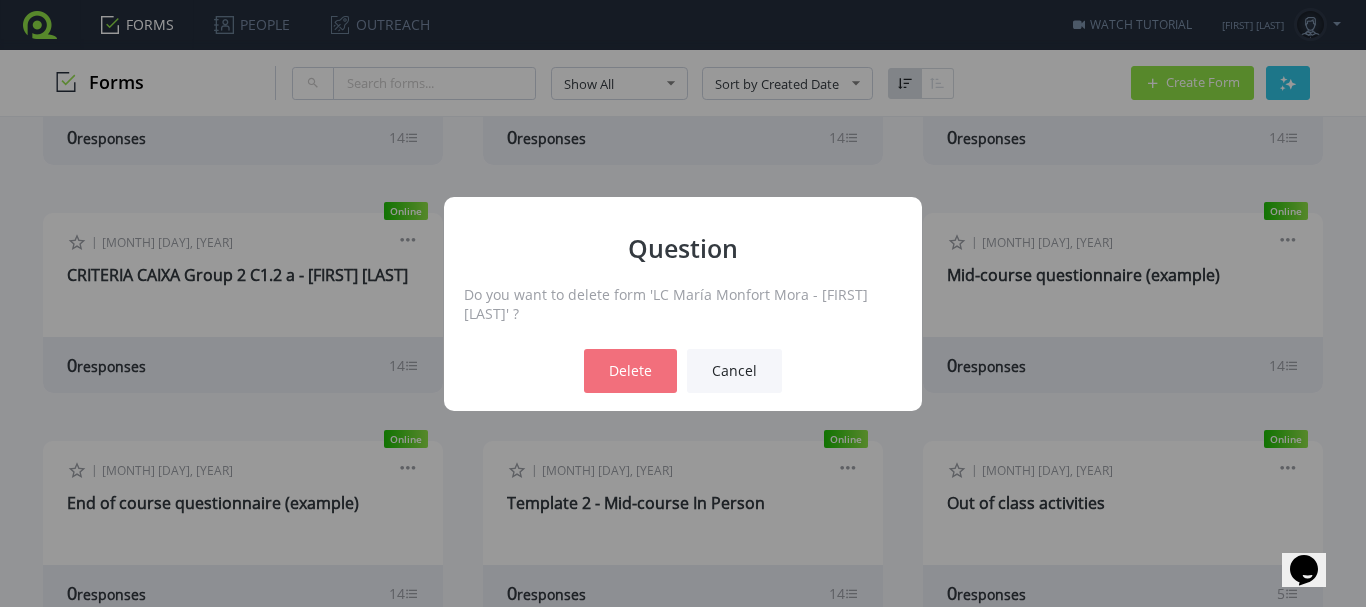 click on "Delete" at bounding box center (630, 371) 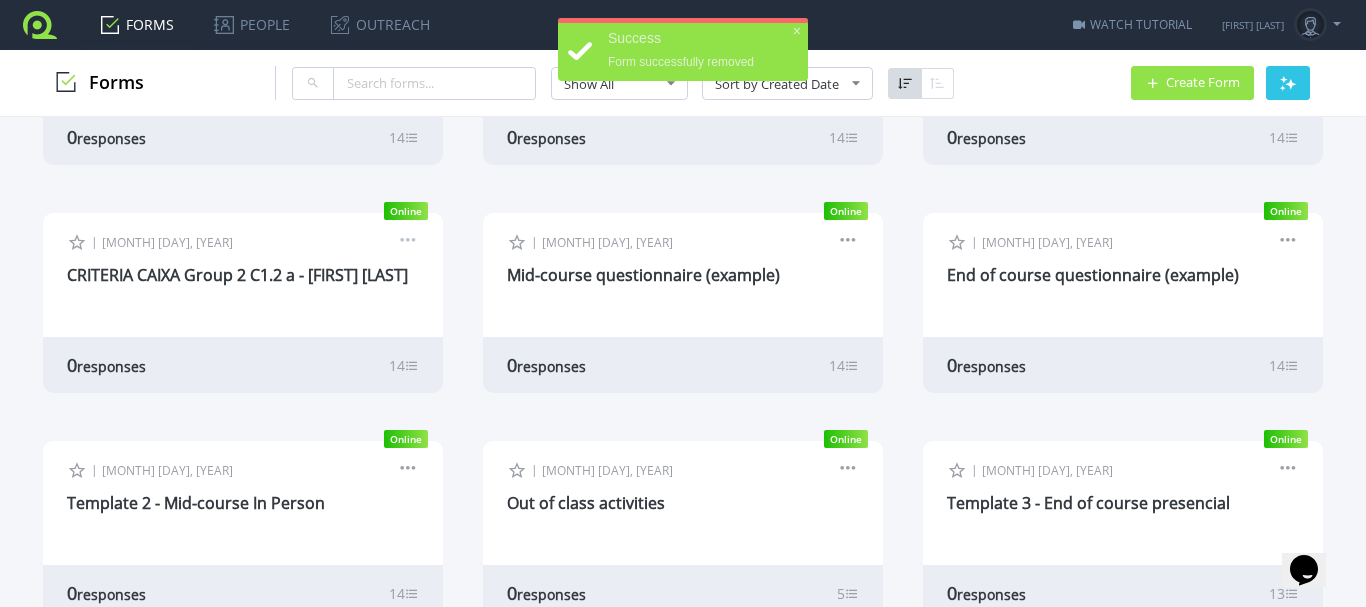 click at bounding box center (408, 243) 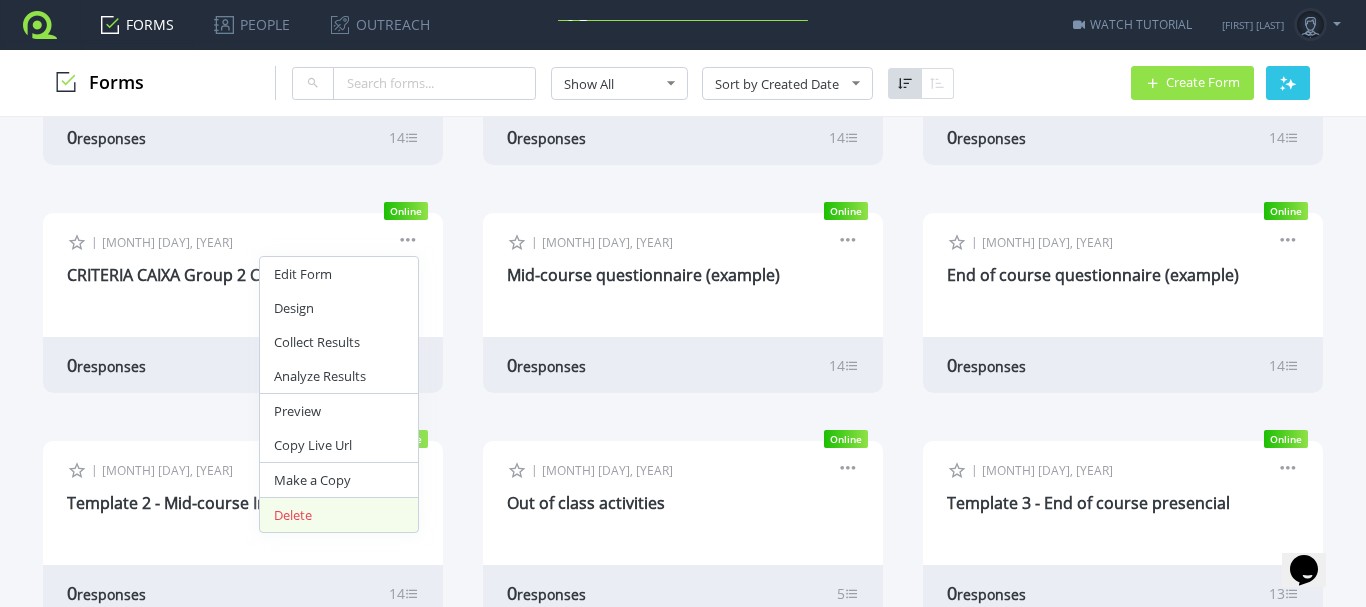 click on "Delete" at bounding box center (339, 515) 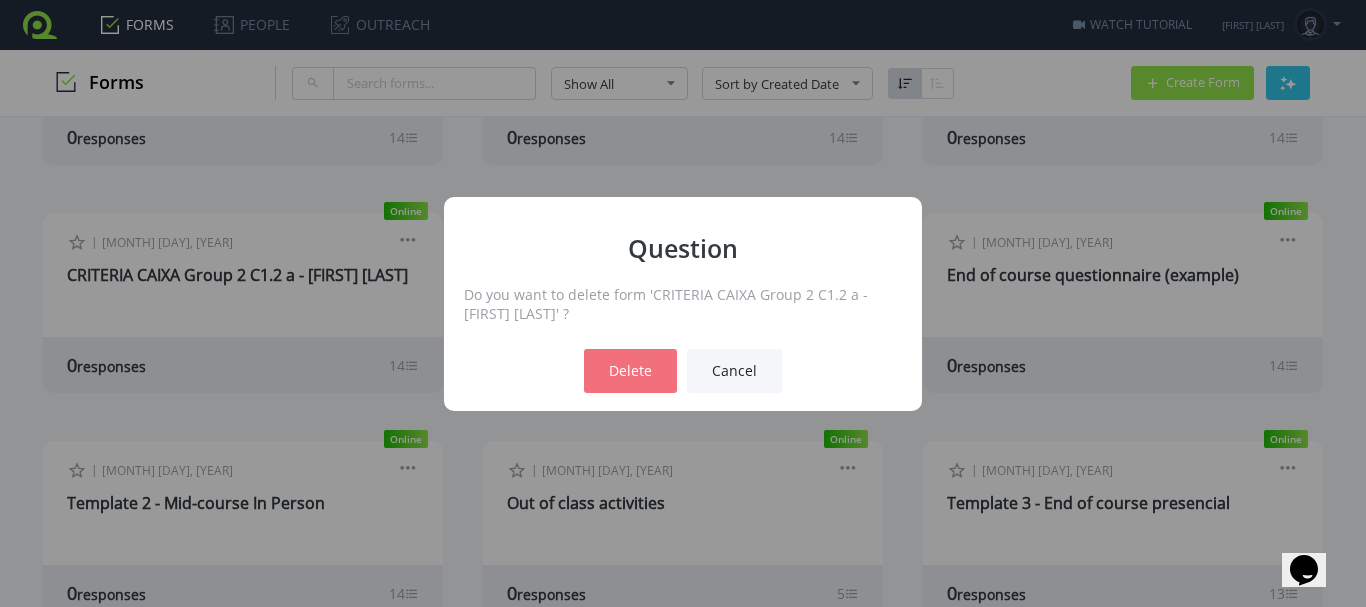 click on "Delete" at bounding box center (630, 371) 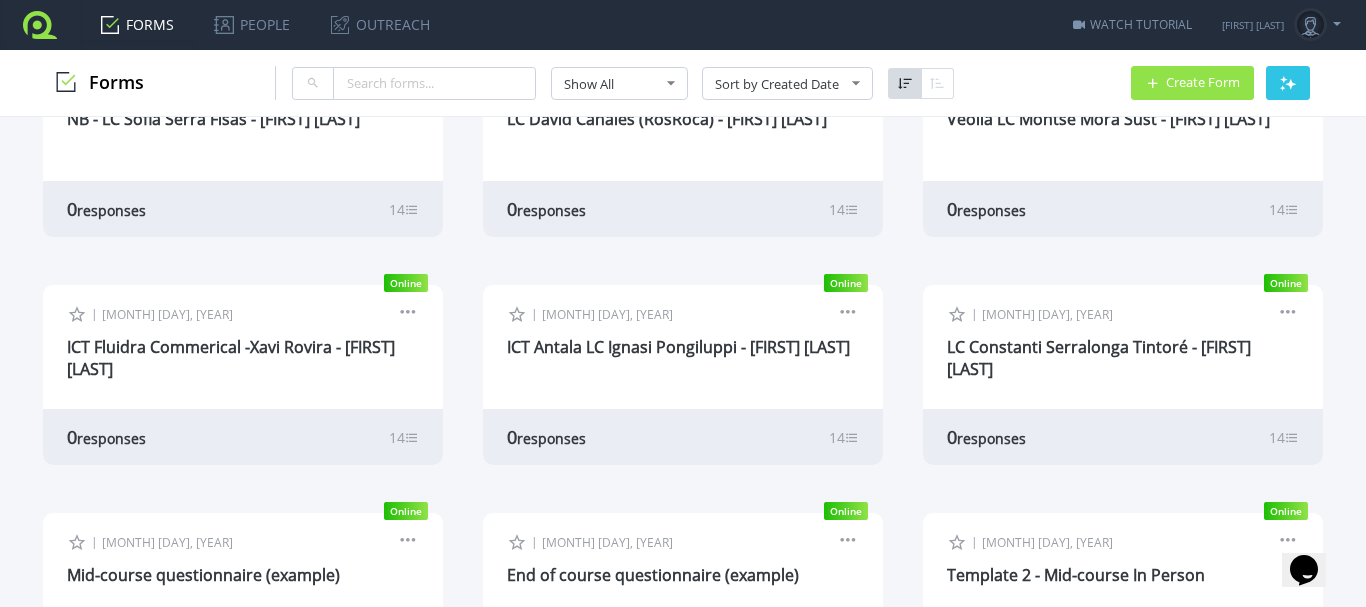 scroll, scrollTop: 0, scrollLeft: 0, axis: both 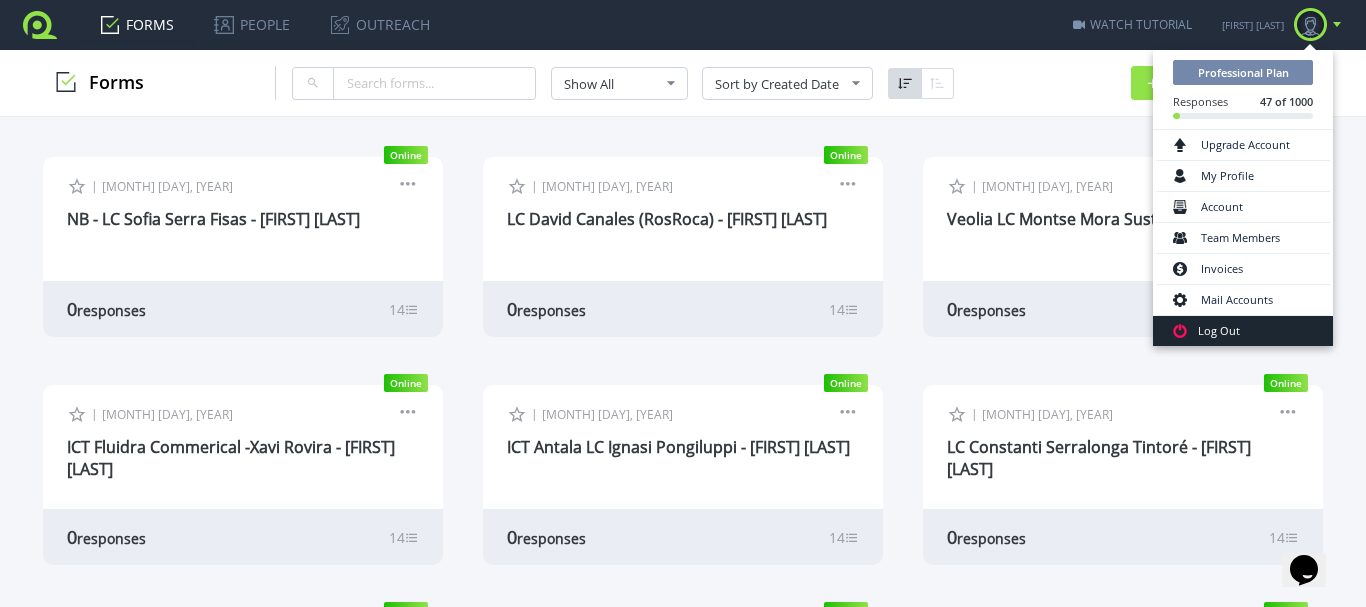 click on "Log Out" at bounding box center (1243, 331) 